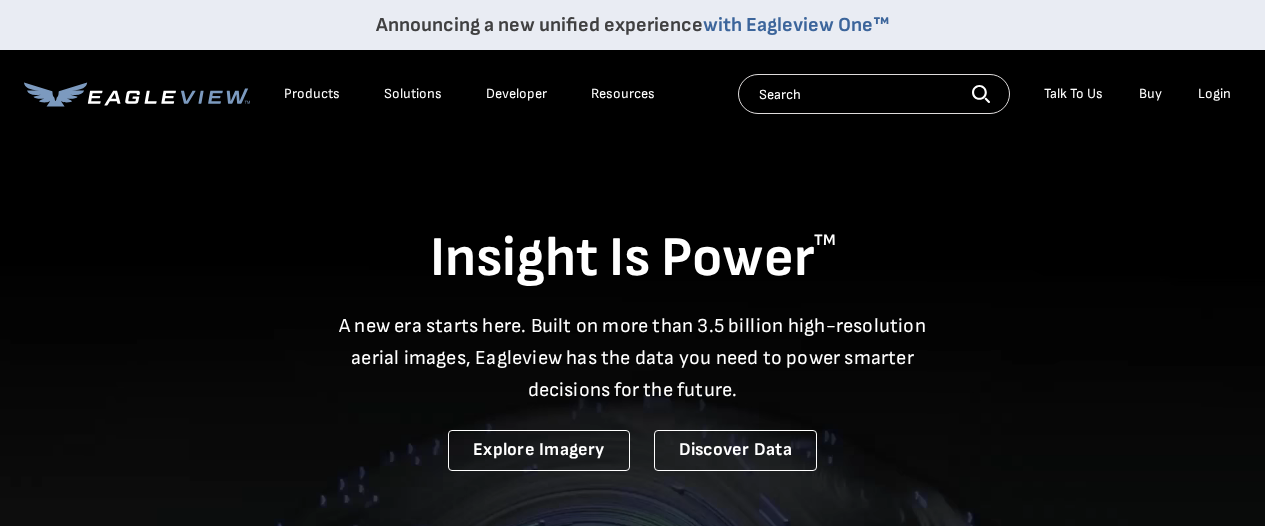 scroll, scrollTop: 0, scrollLeft: 0, axis: both 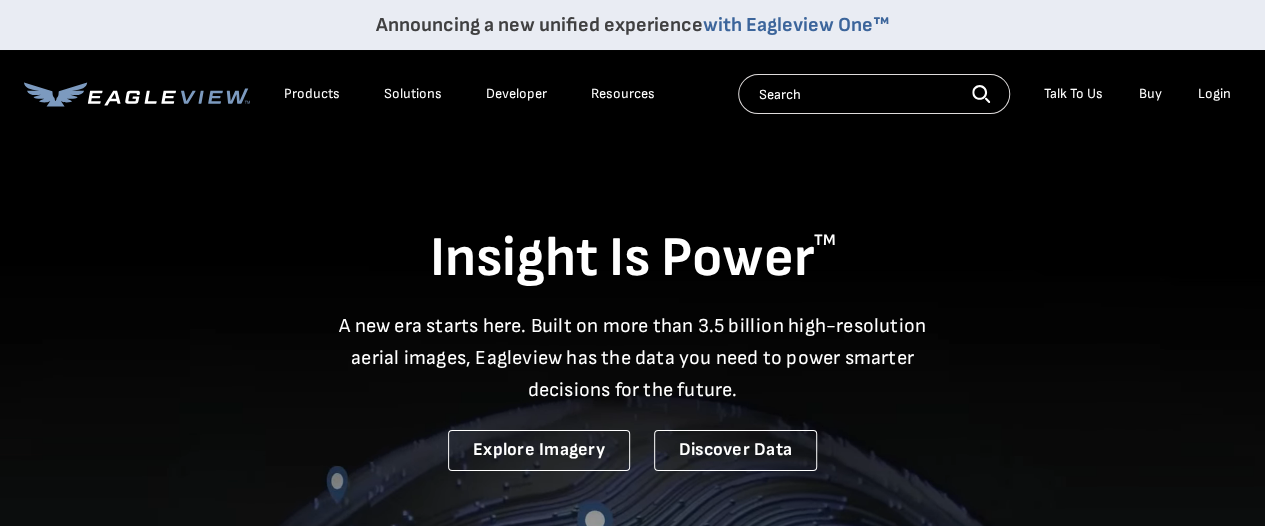 click on "Login" at bounding box center (1214, 94) 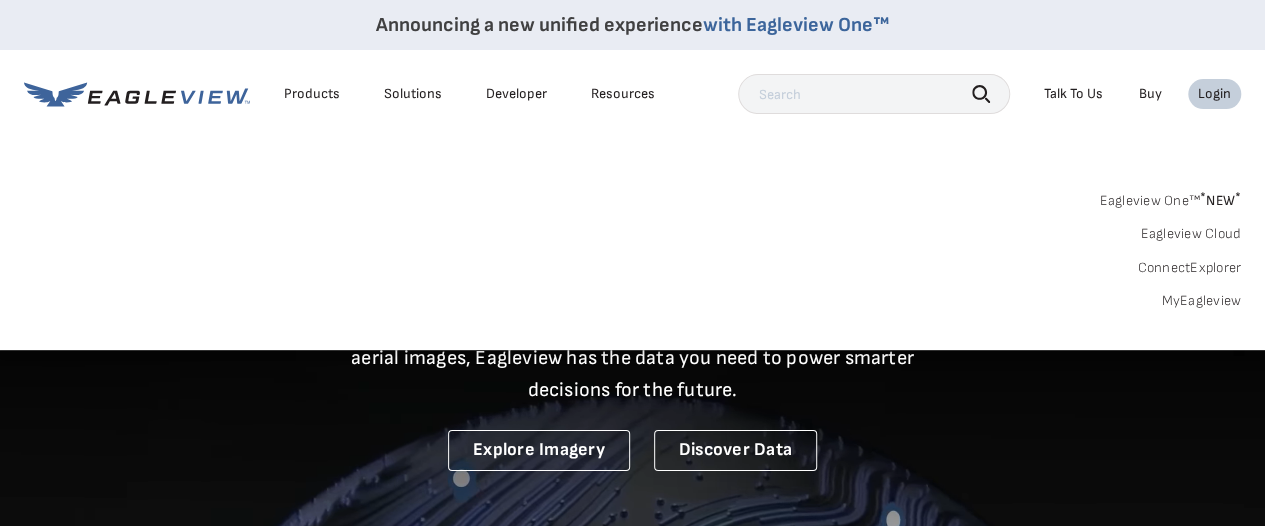 click on "MyEagleview" at bounding box center (1201, 301) 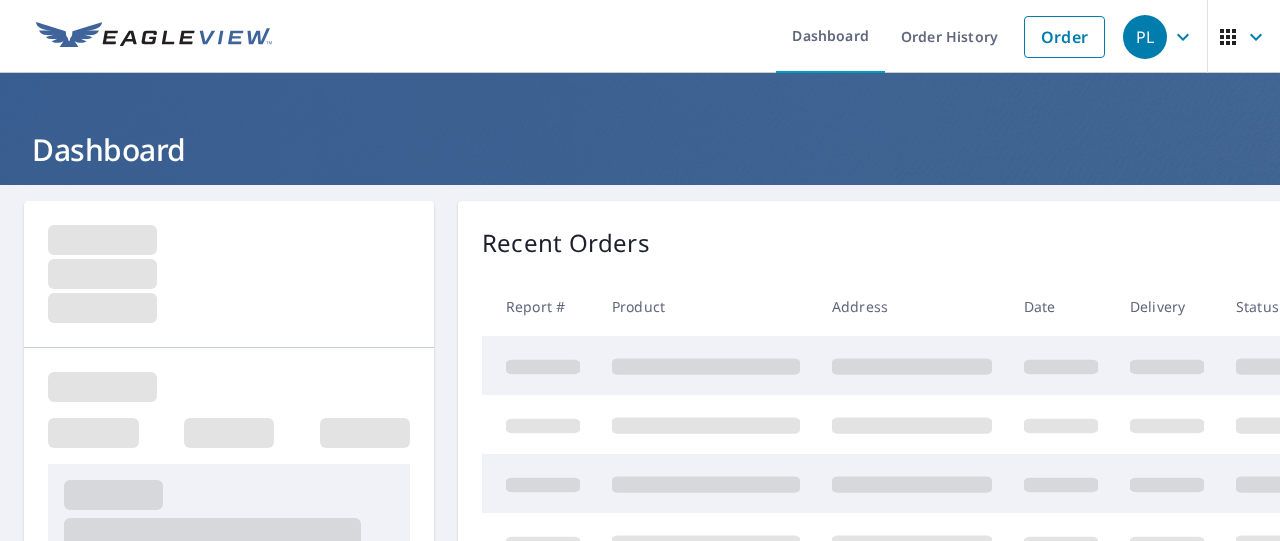 scroll, scrollTop: 0, scrollLeft: 0, axis: both 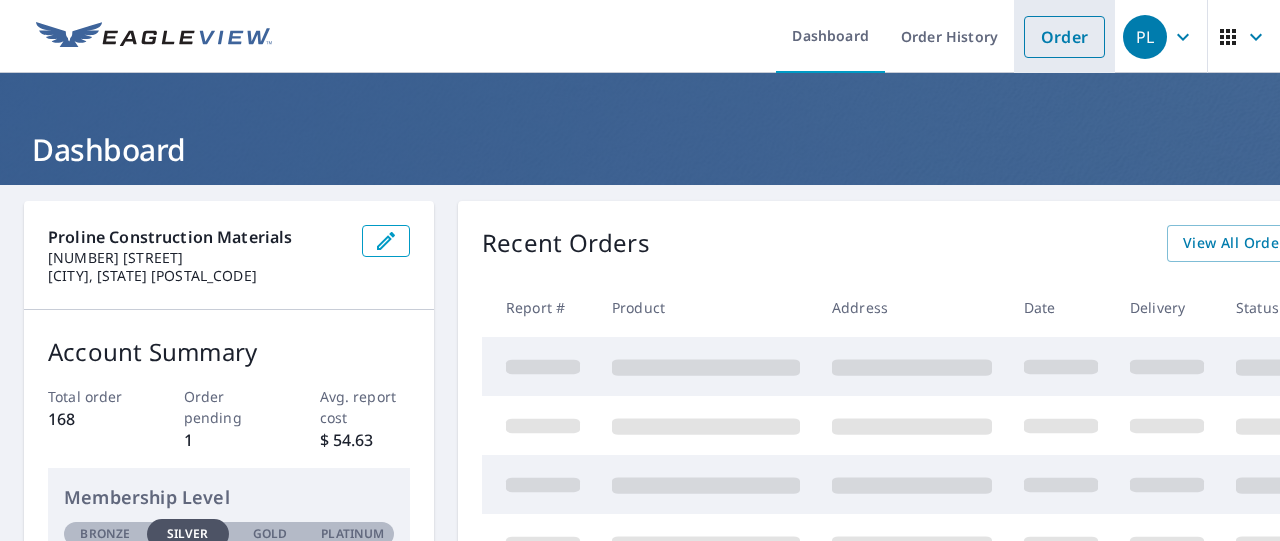 click on "Order" at bounding box center (1064, 37) 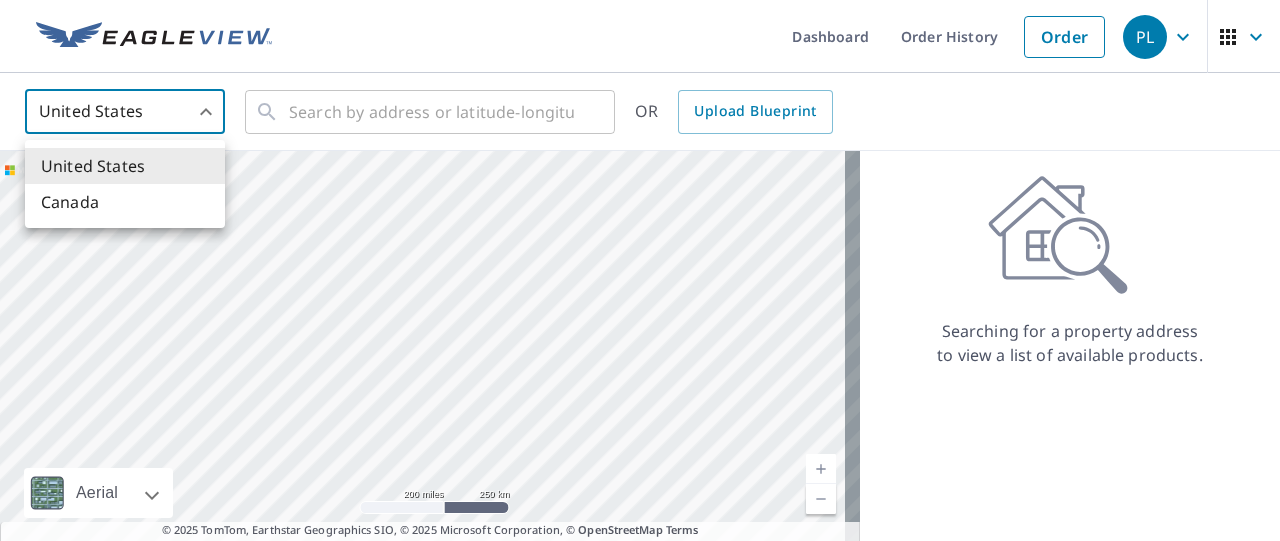 click on "PL PL
Dashboard Order History Order PL United States US ​ ​ OR Upload Blueprint Aerial Road A standard road map Aerial A detailed look from above Labels Labels 200 miles 250 km © 2025 TomTom, Earthstar Geographics  SIO, © 2025 Microsoft Corporation Terms © 2025 TomTom, Earthstar Geographics SIO, © 2025 Microsoft Corporation, ©   OpenStreetMap   Terms Images provided by Bing Maps are for property identification purposes only and are not a representation of EagleView images or the availability of images for the property. Searching for a property address to view a list of available products. Terms of Use  |  Privacy Policy © 2025 Eagle View Technologies, Inc. and Pictometry International Corp. All Rights Reserved. Reports issued by EagleView Technologies are covered by   one or more international and U.S. patents and pending applications, including U.S. Patent Nos. 8,078,436; 8,145,578; 8,170,840; 8,209,152;
United States Canada" at bounding box center (640, 270) 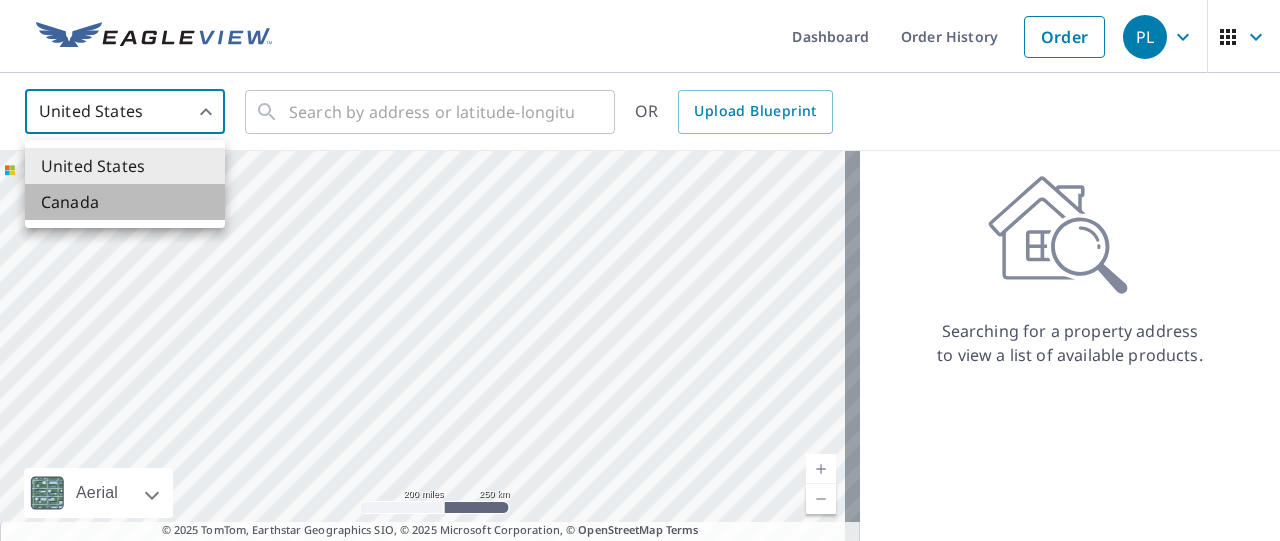 click on "Canada" at bounding box center [125, 202] 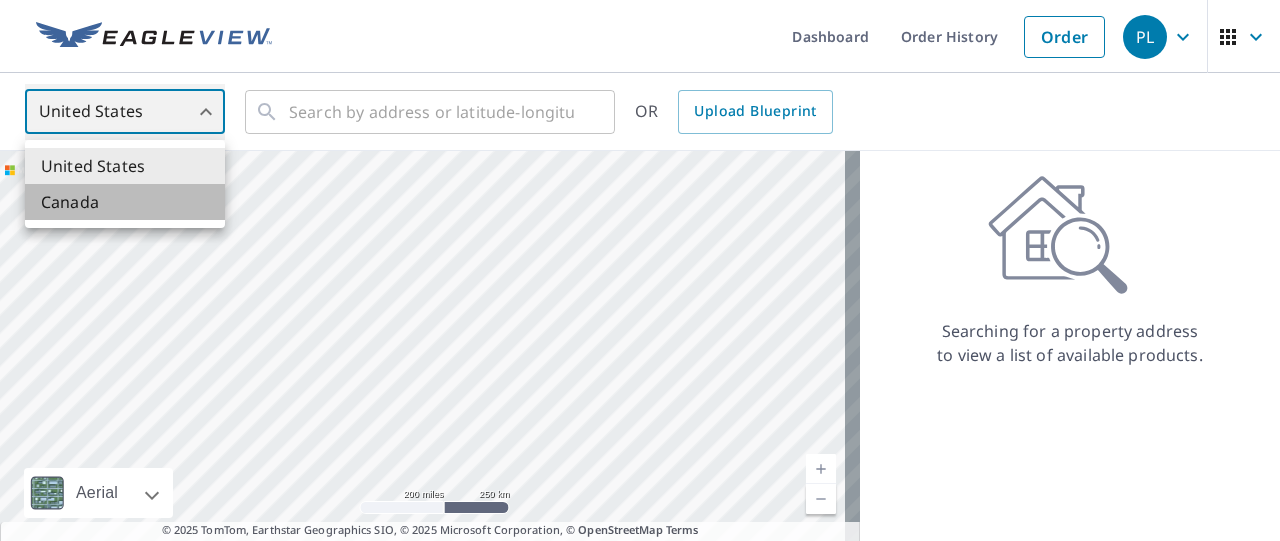 type on "CA" 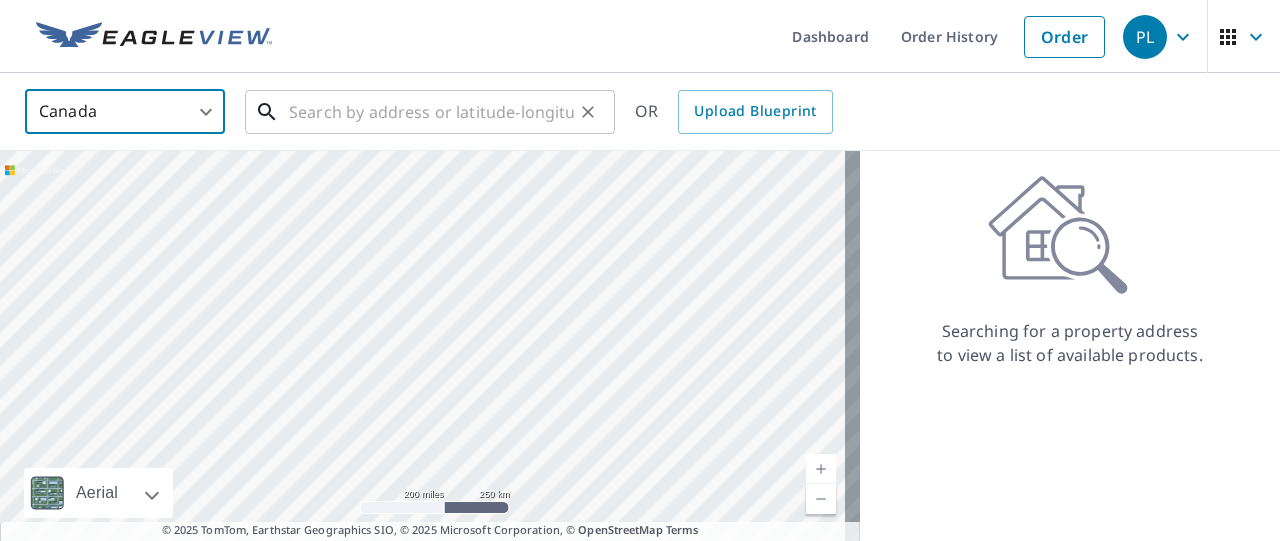 click at bounding box center [431, 112] 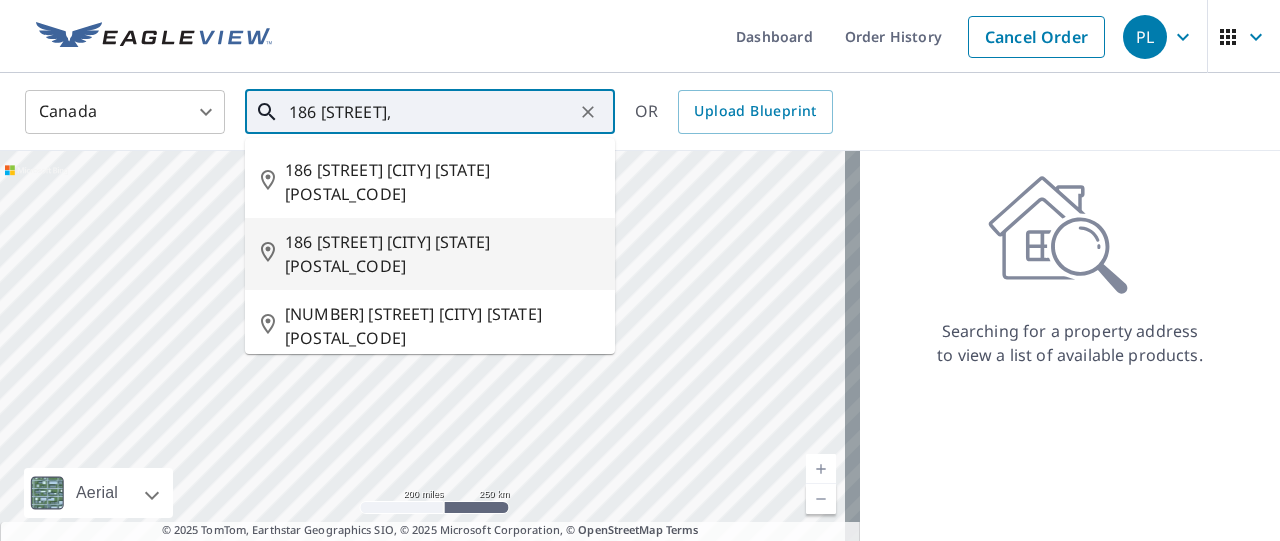 click on "186 [STREET] [CITY] [STATE] [POSTAL_CODE]" at bounding box center (442, 254) 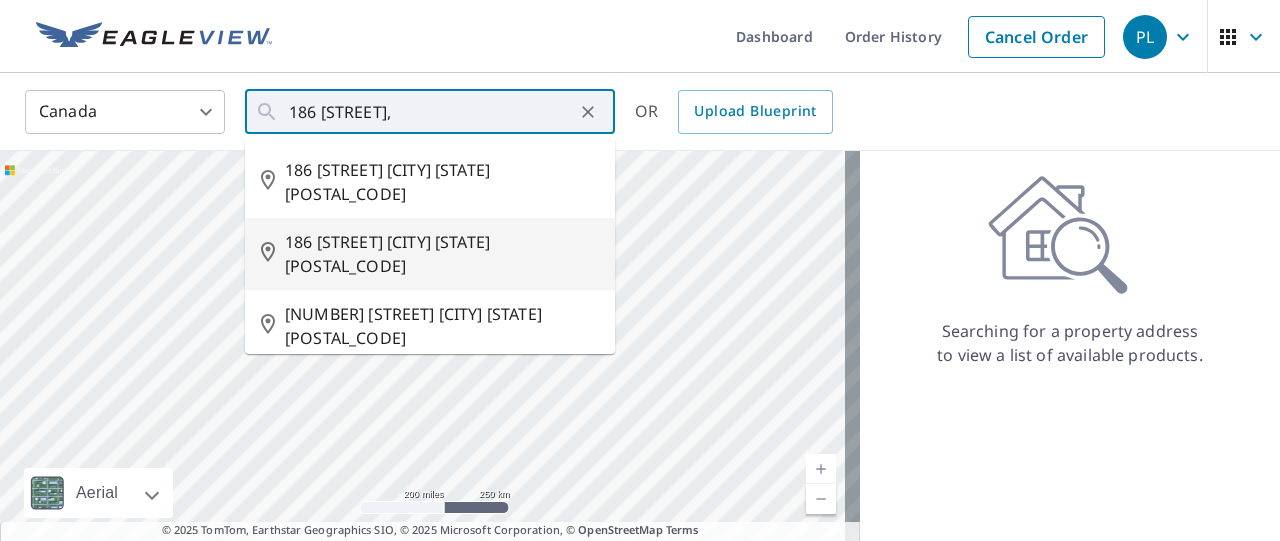 type on "186 [STREET] [CITY] [STATE] [POSTAL_CODE]" 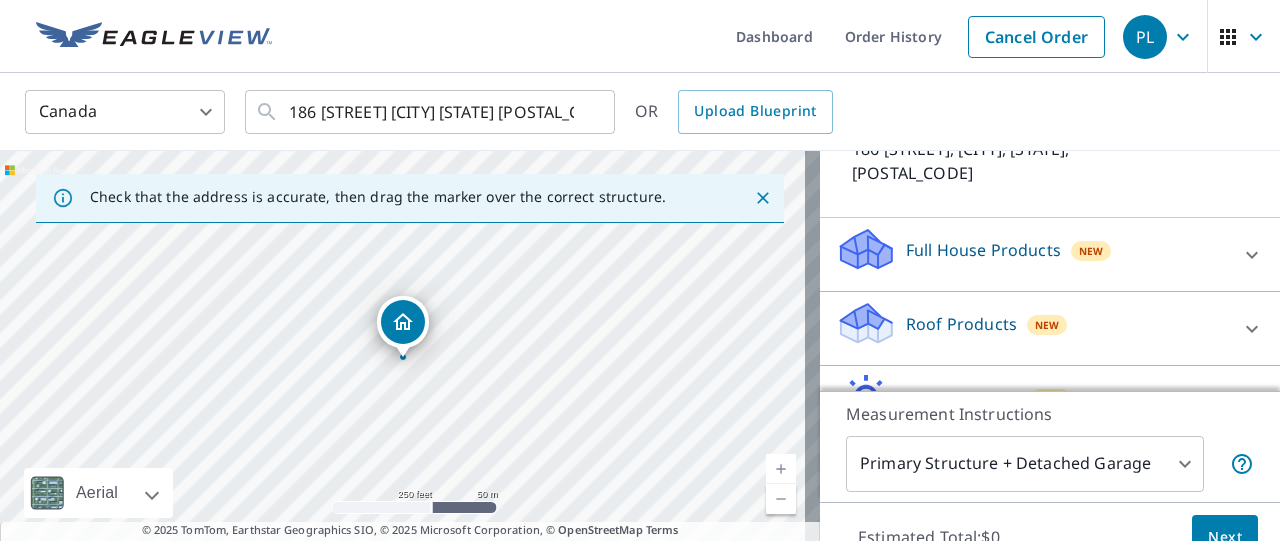 scroll, scrollTop: 167, scrollLeft: 0, axis: vertical 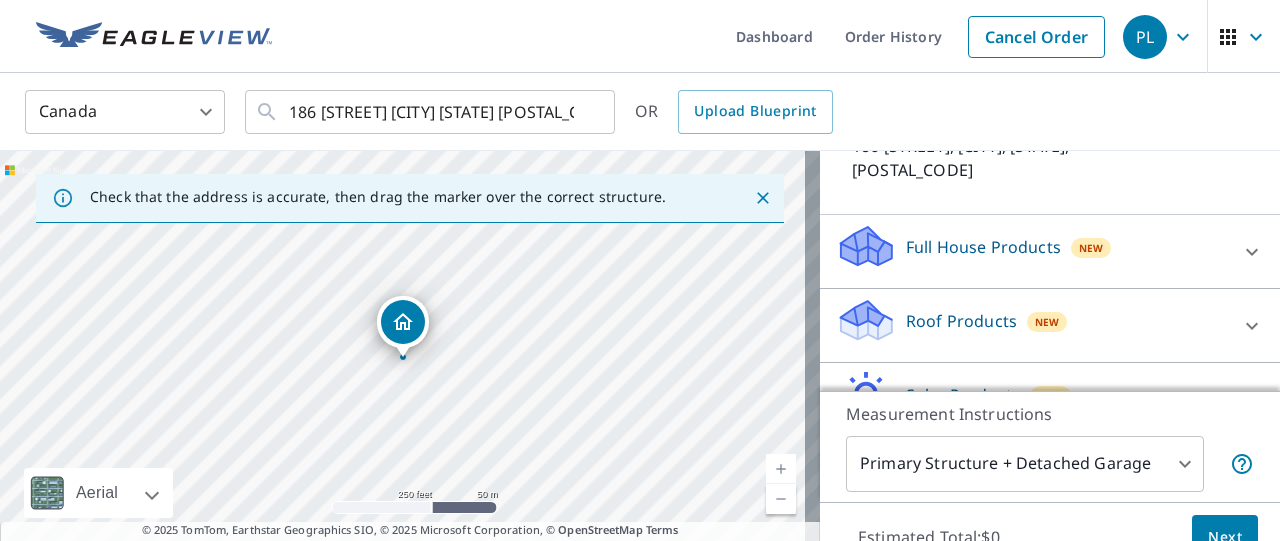 click 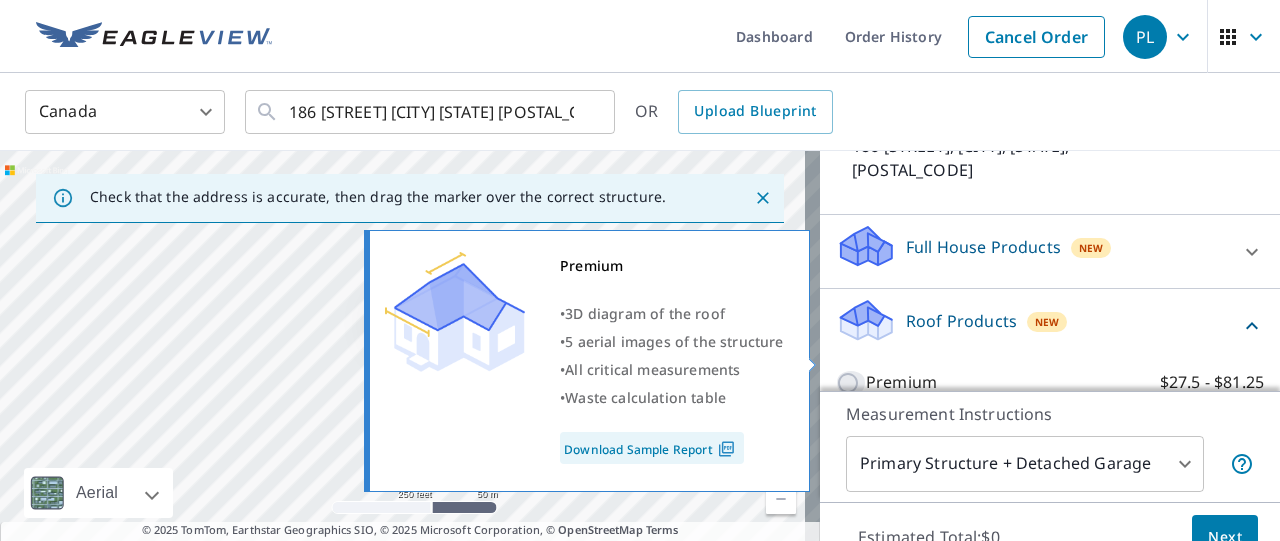 click on "Premium $27.5 - $81.25" at bounding box center (851, 383) 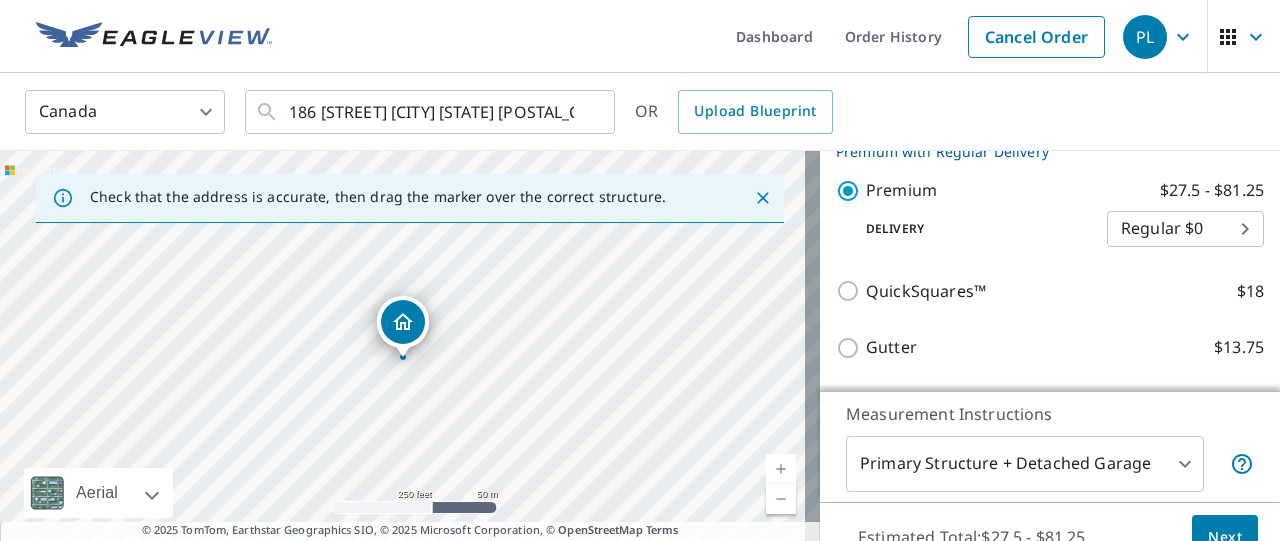 scroll, scrollTop: 554, scrollLeft: 0, axis: vertical 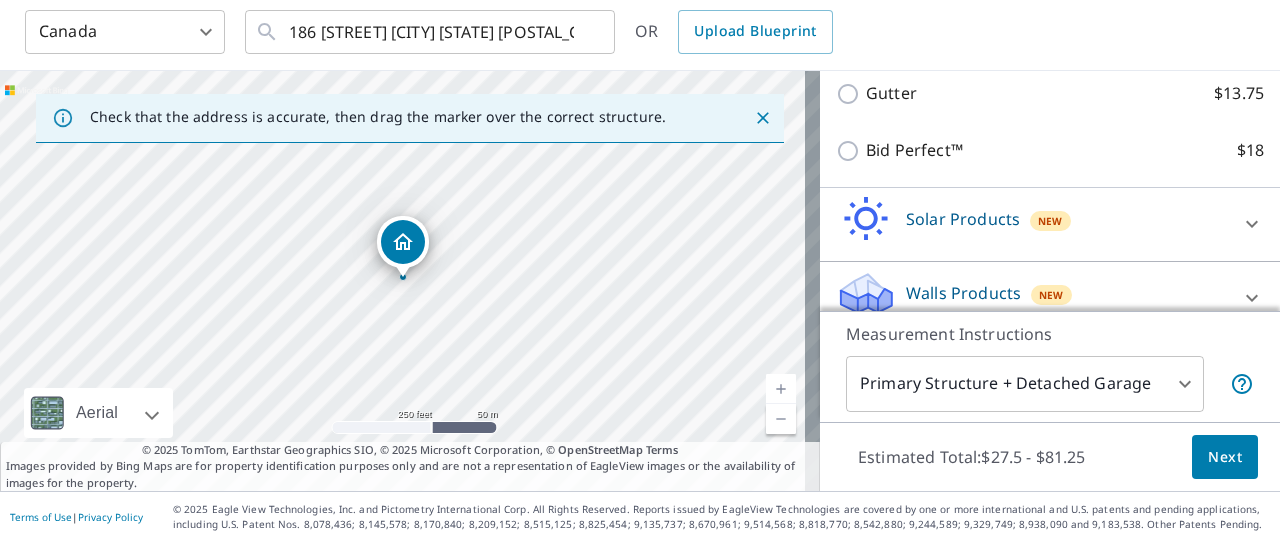click on "Next" at bounding box center (1225, 457) 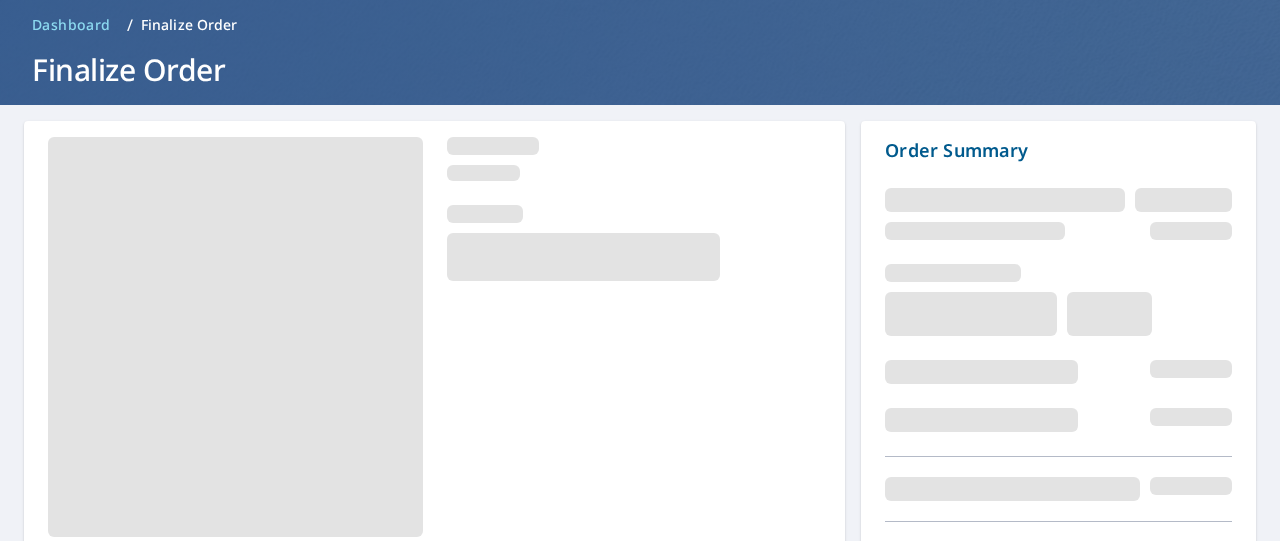 scroll, scrollTop: 192, scrollLeft: 0, axis: vertical 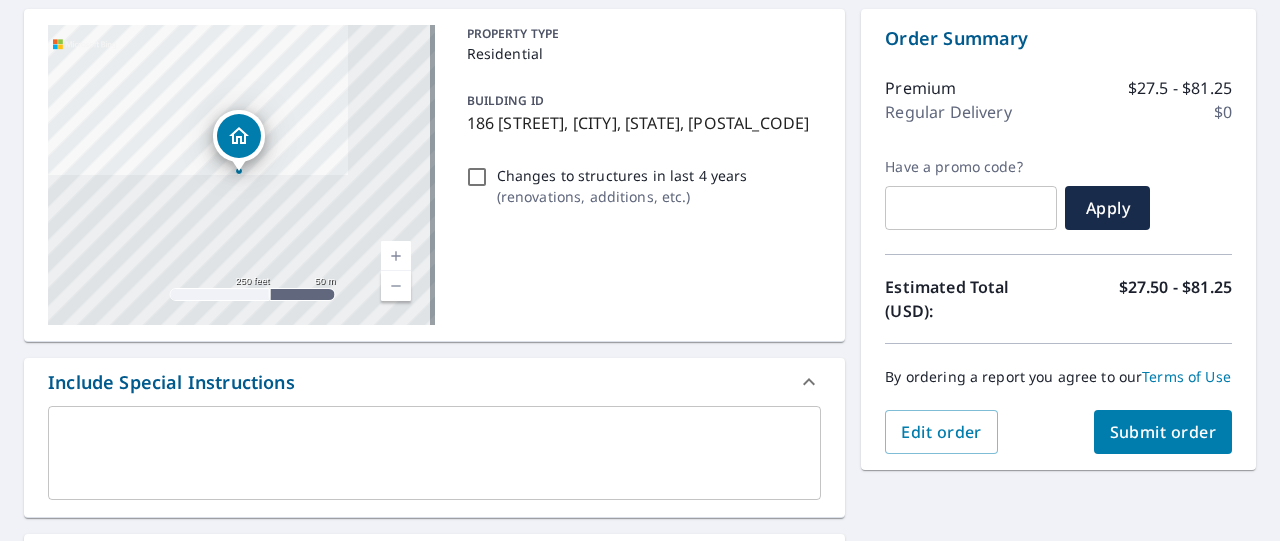 click at bounding box center [434, 453] 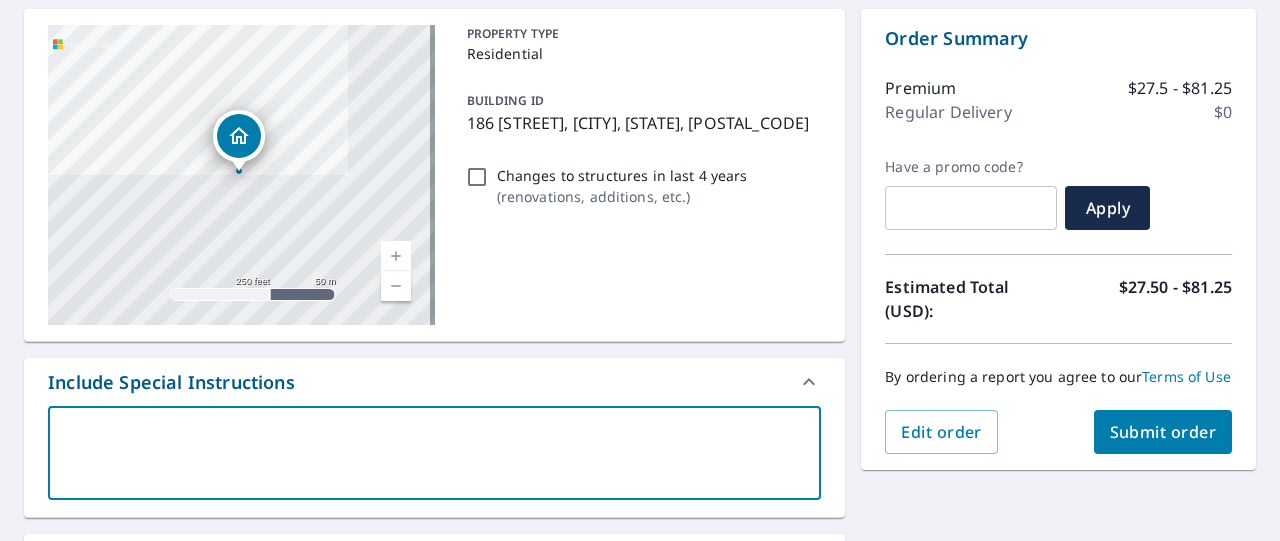 type on "H" 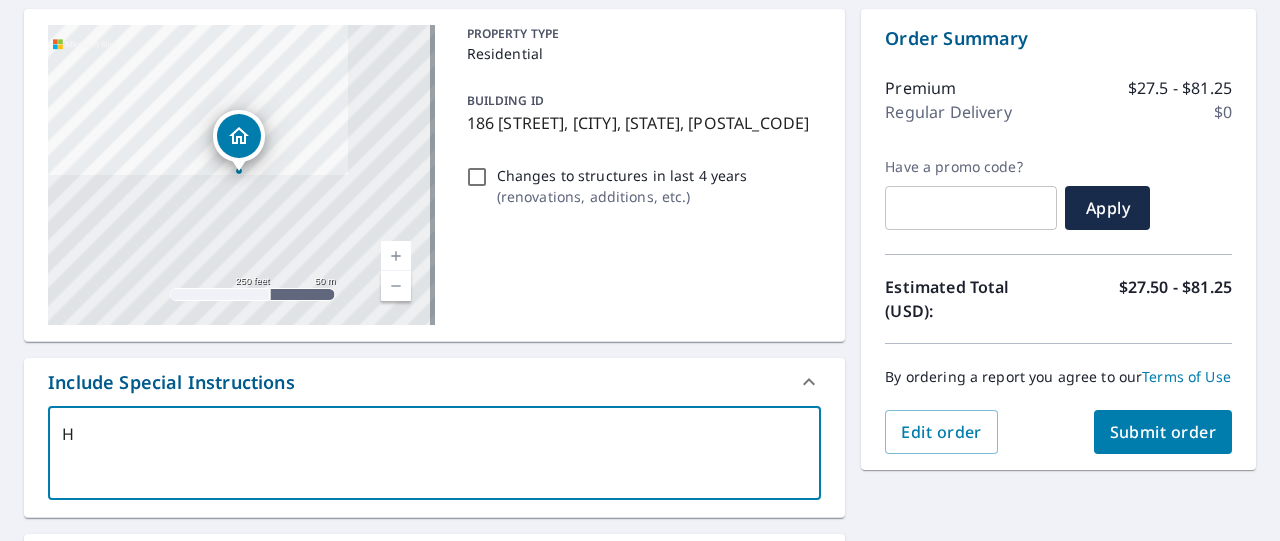 type on "Ho" 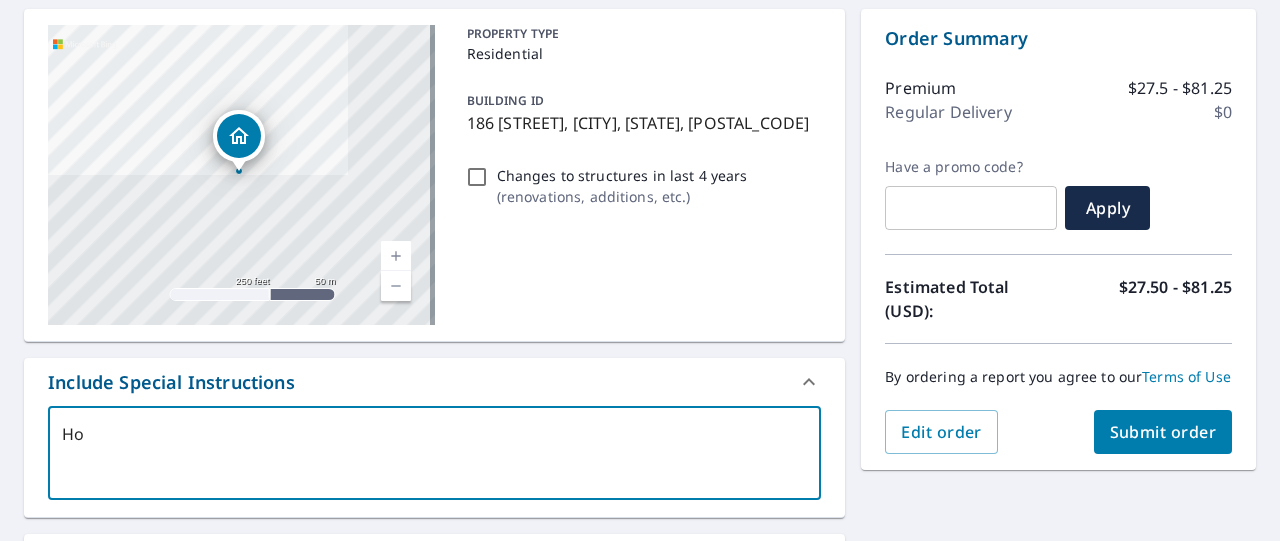 type on "Hom" 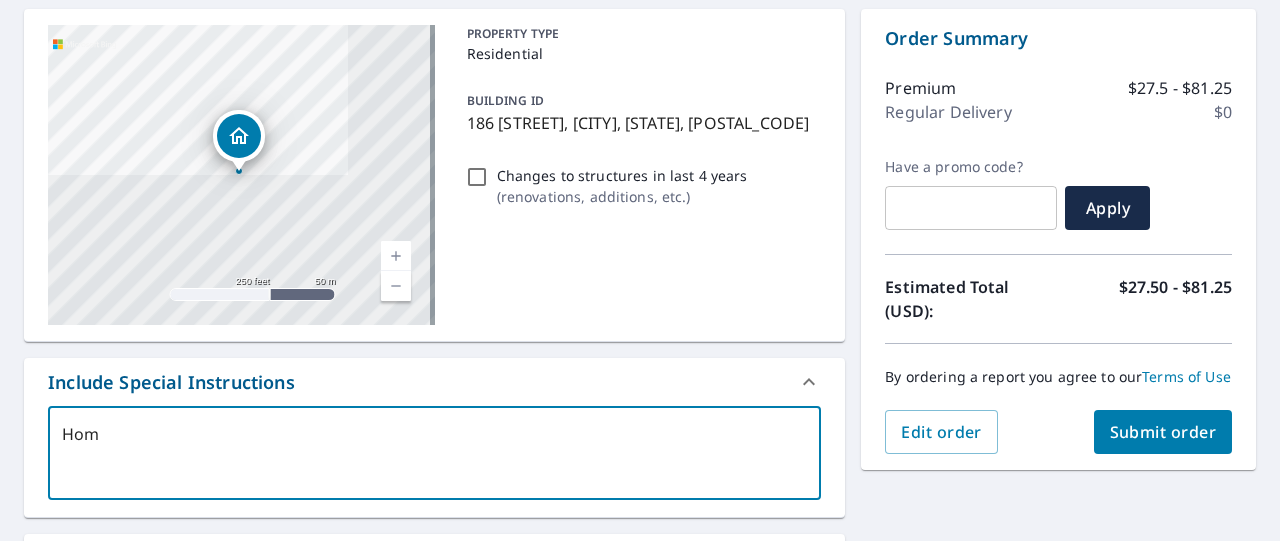 type on "Ho" 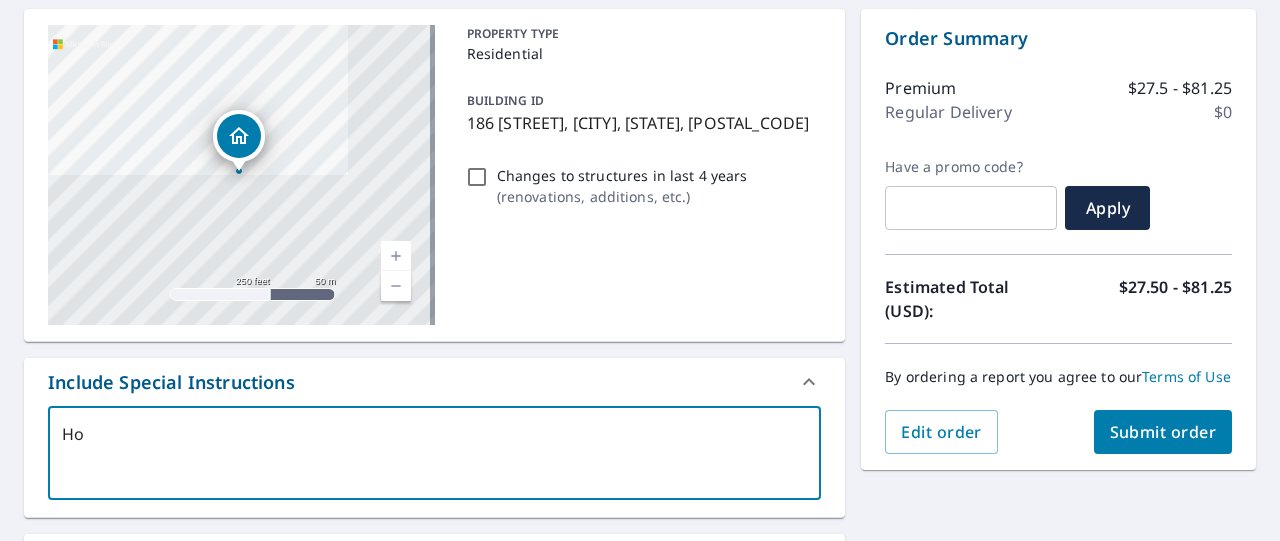 type on "H" 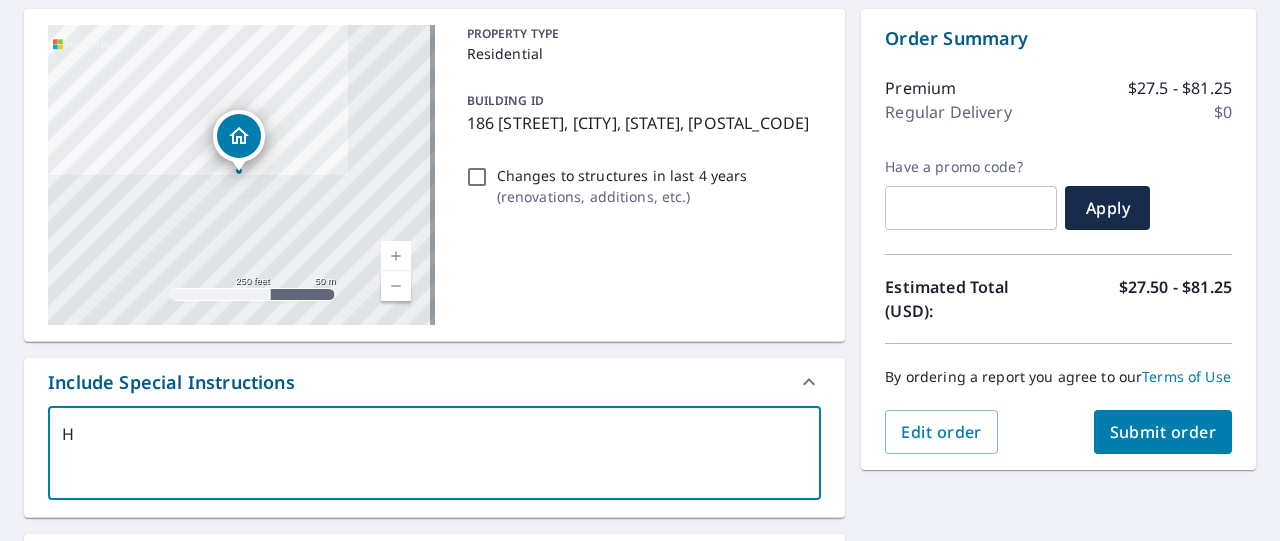 type on "Ho" 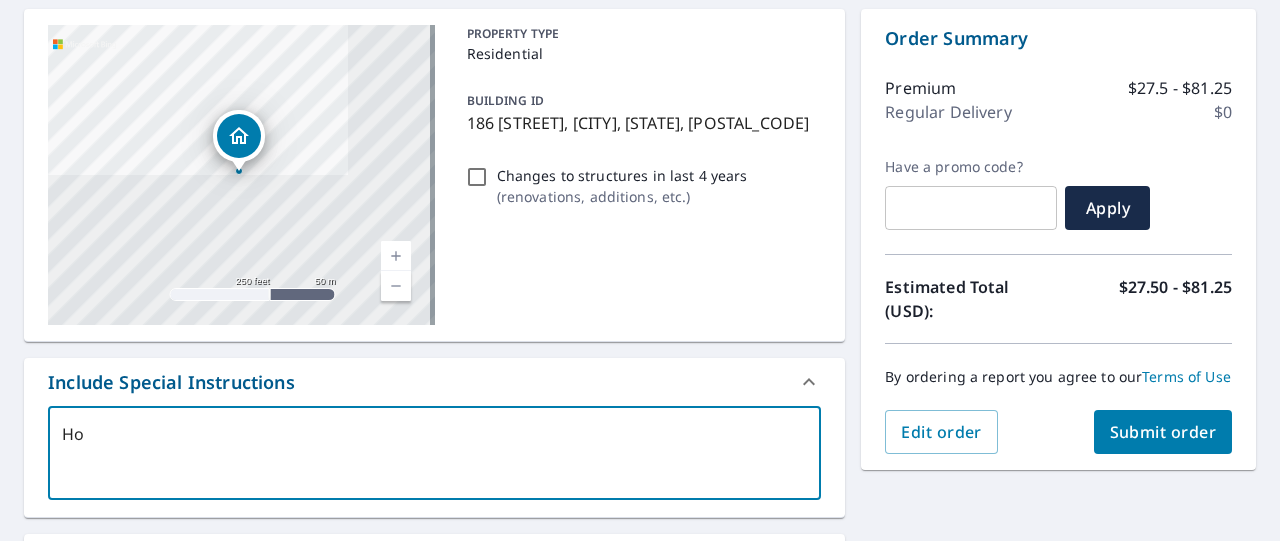 type on "Hon" 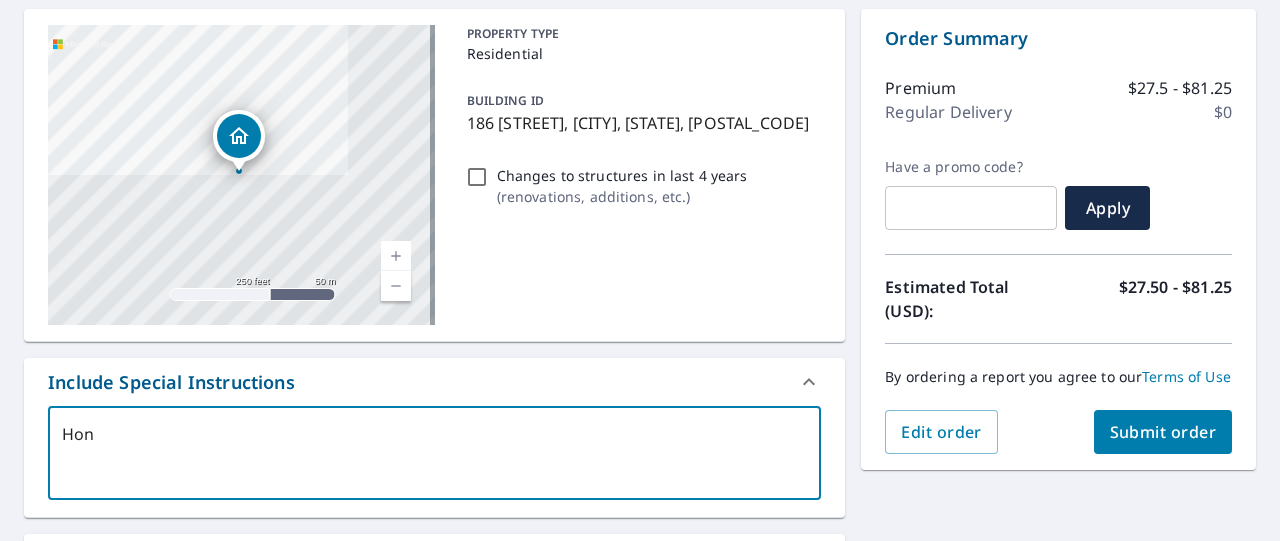 type on "x" 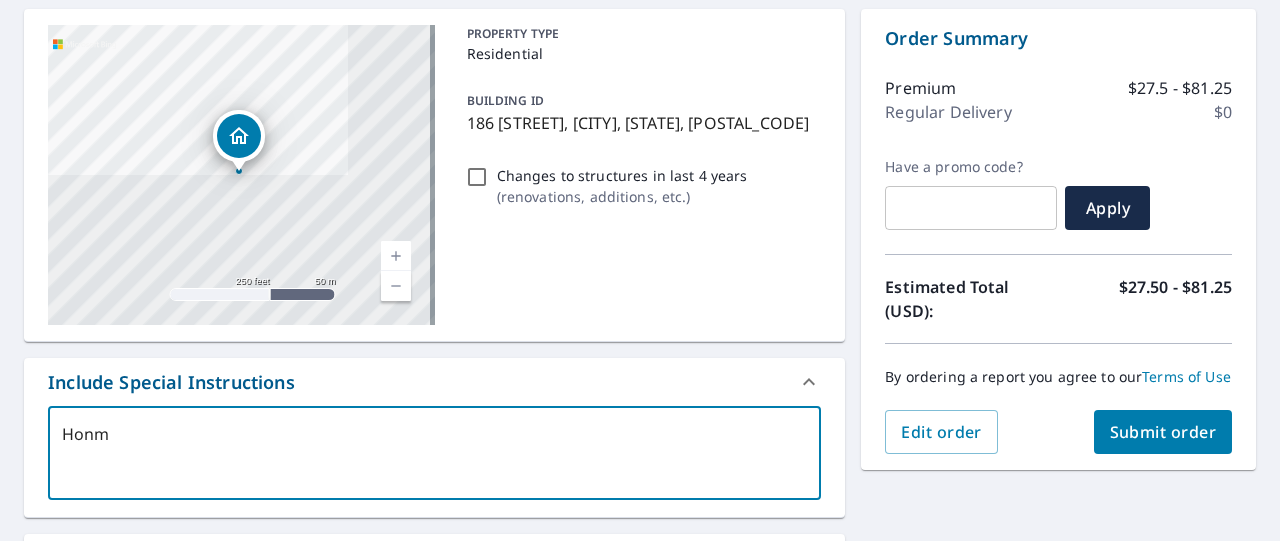 type on "Honme" 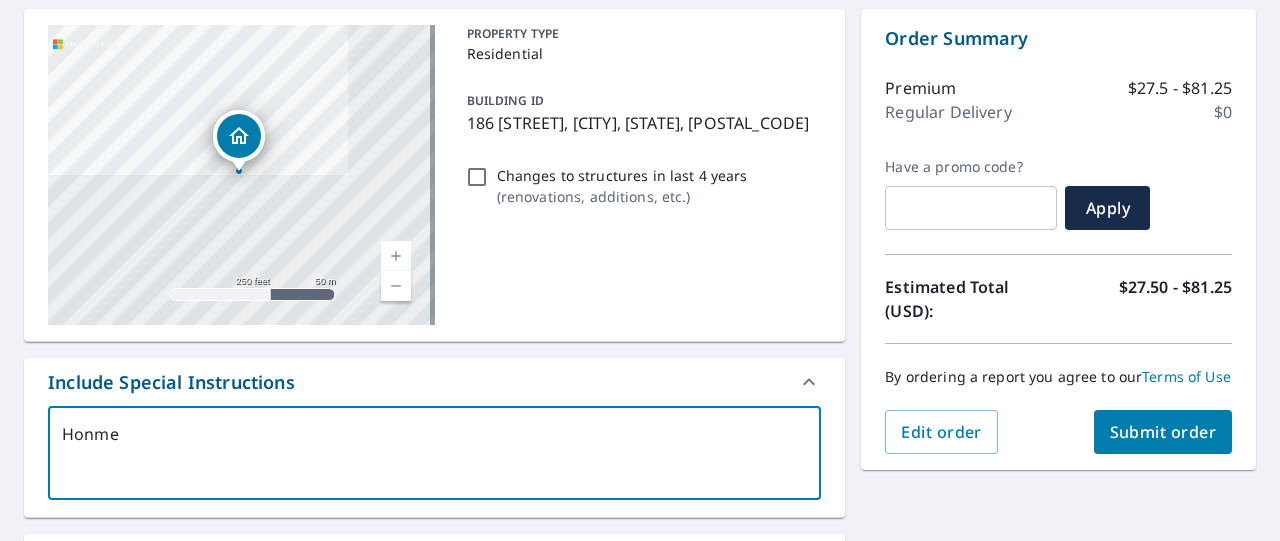 type on "Honme" 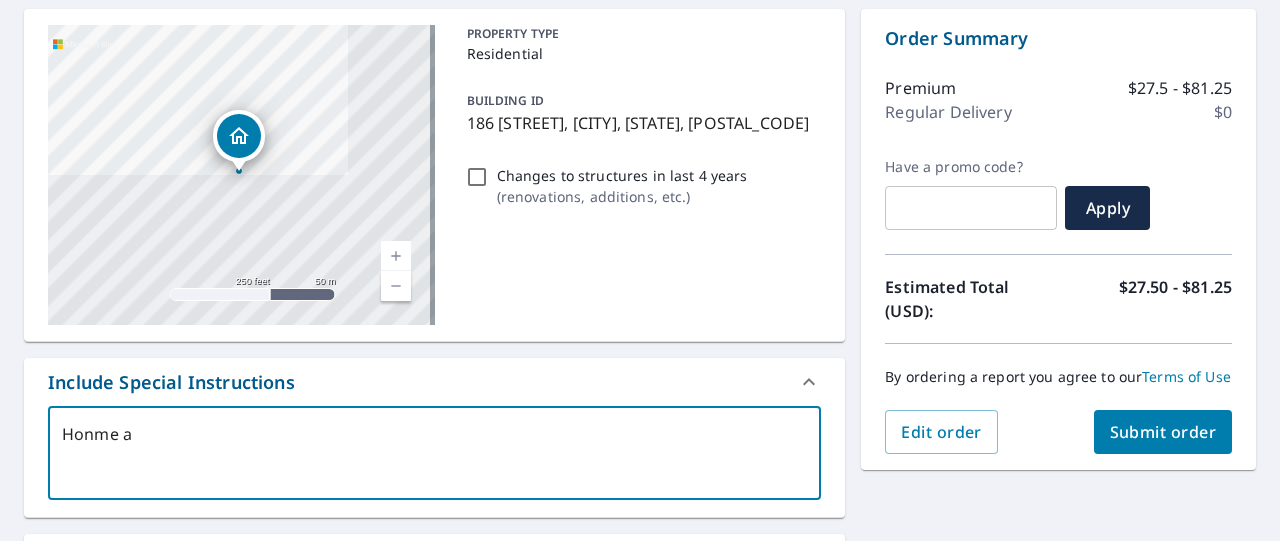type on "Honme an" 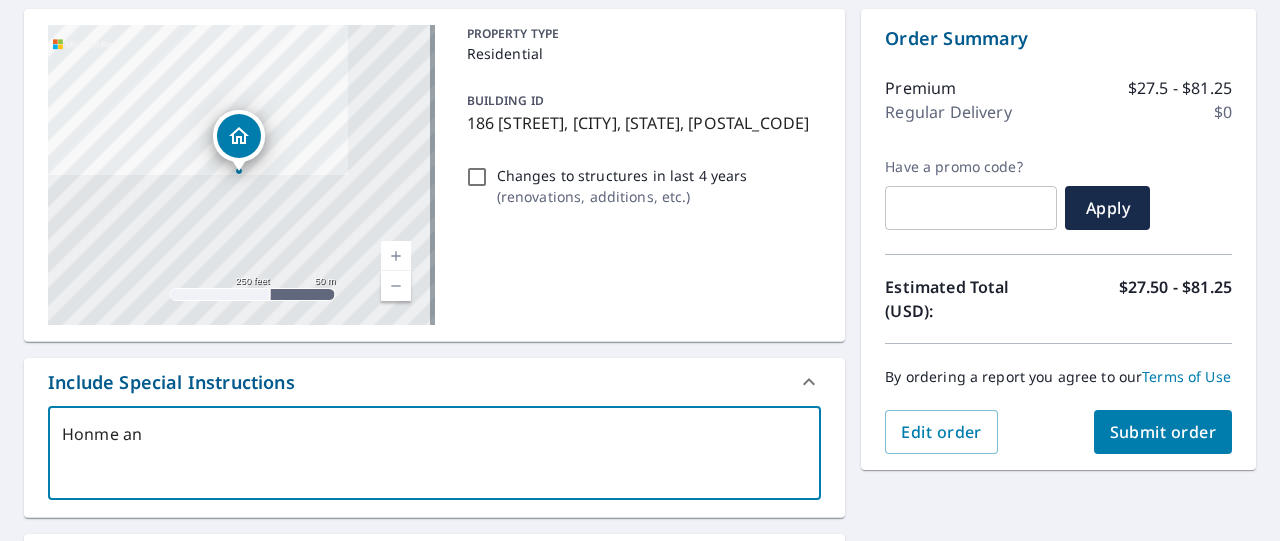 type on "Honme and" 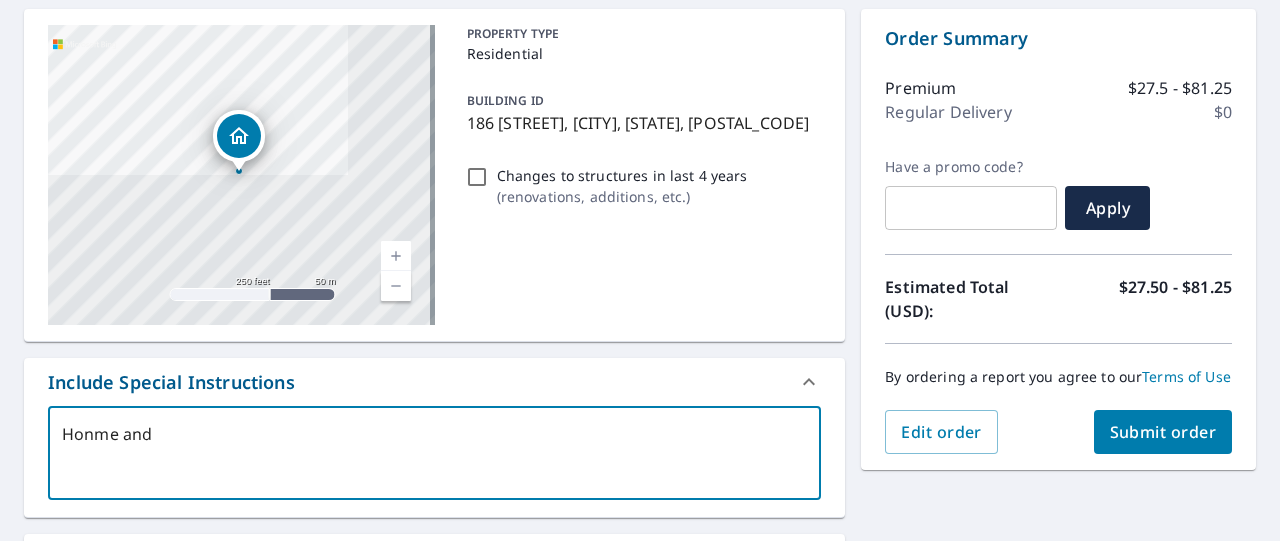 type on "Honme and" 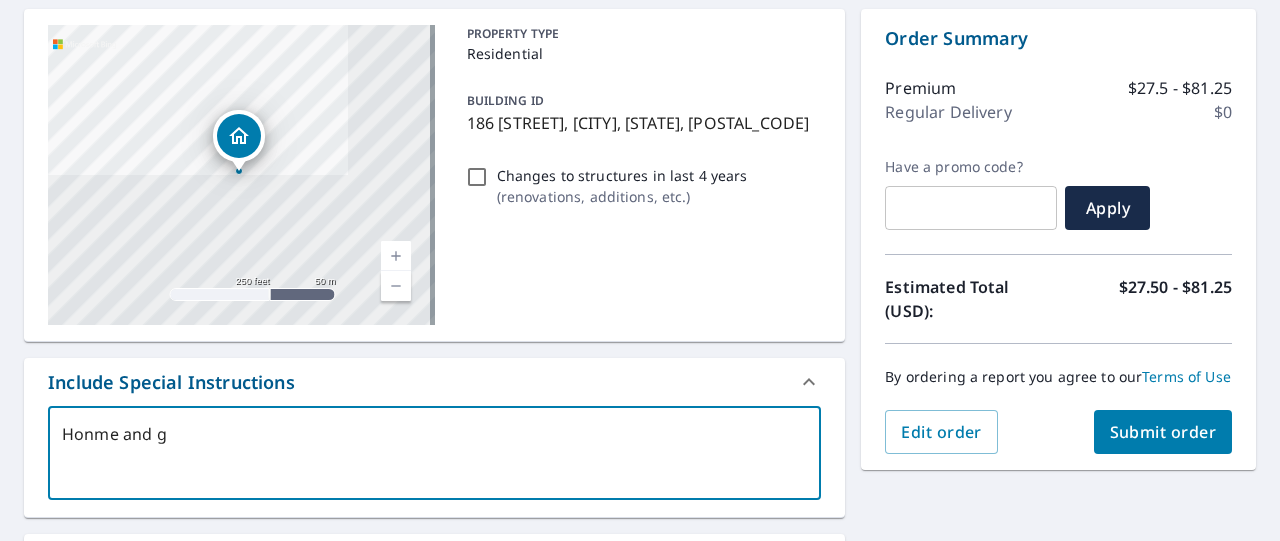 type on "Honme and ga" 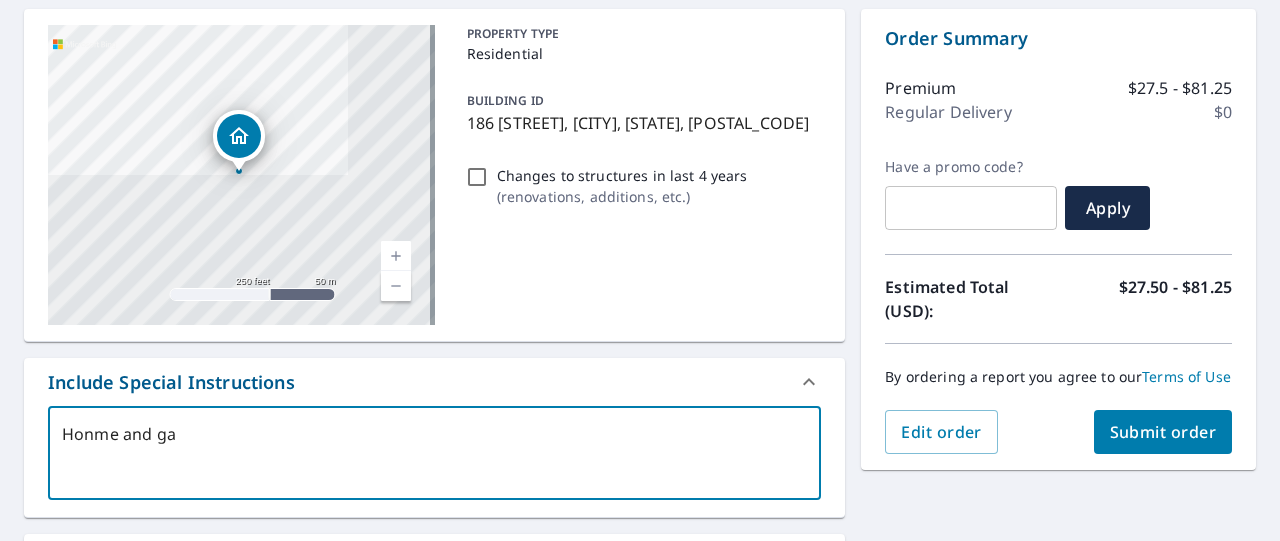 type on "Honme and gar" 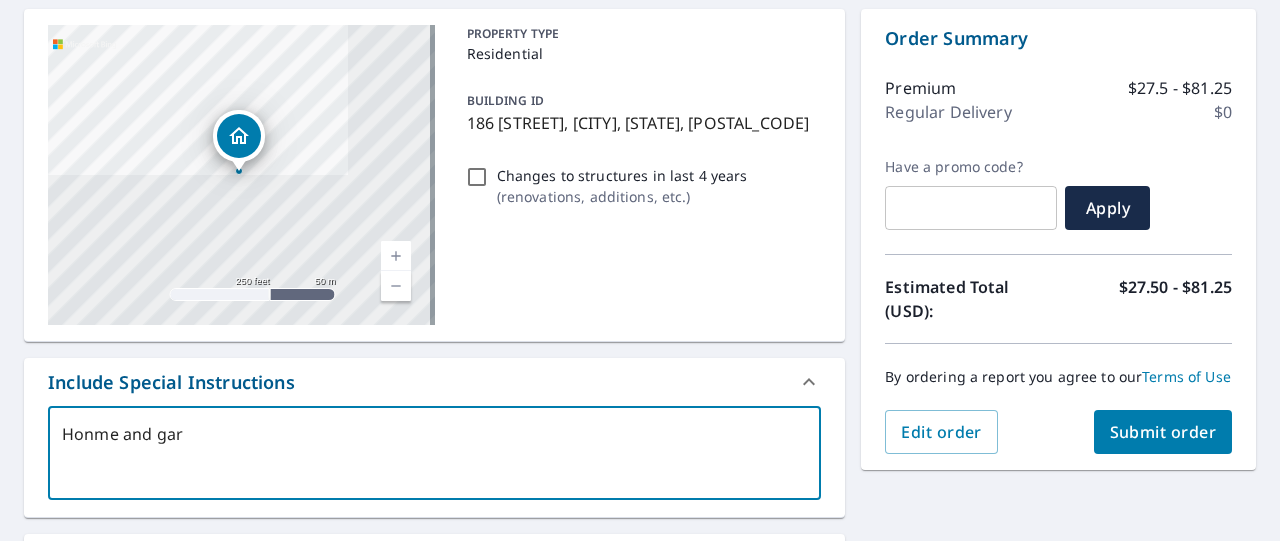 type on "Honme and gara" 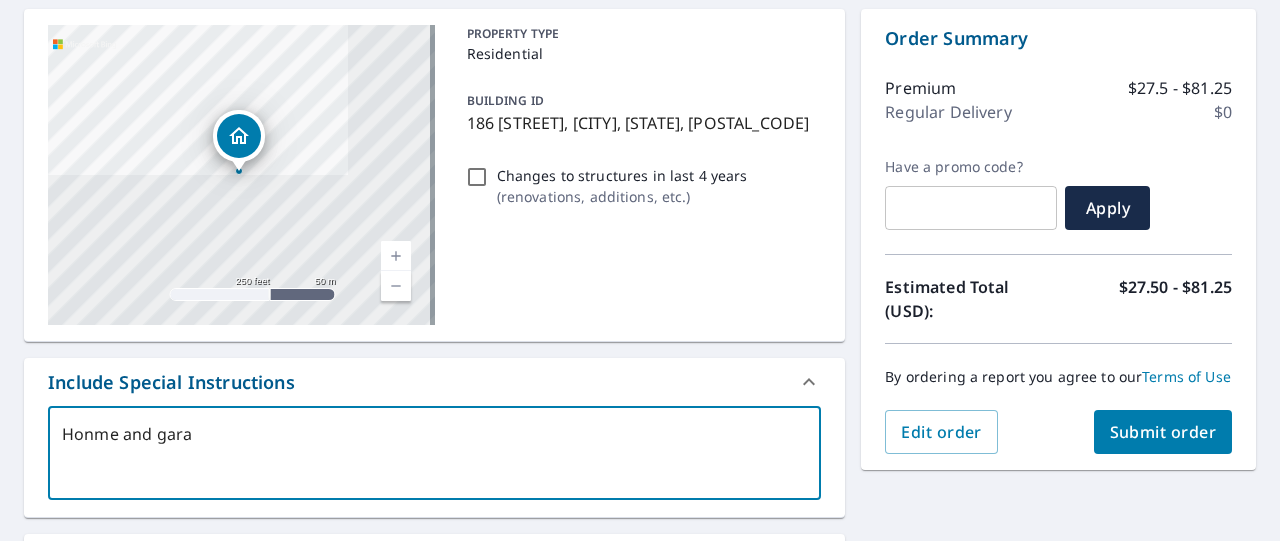 type on "Honme and garag" 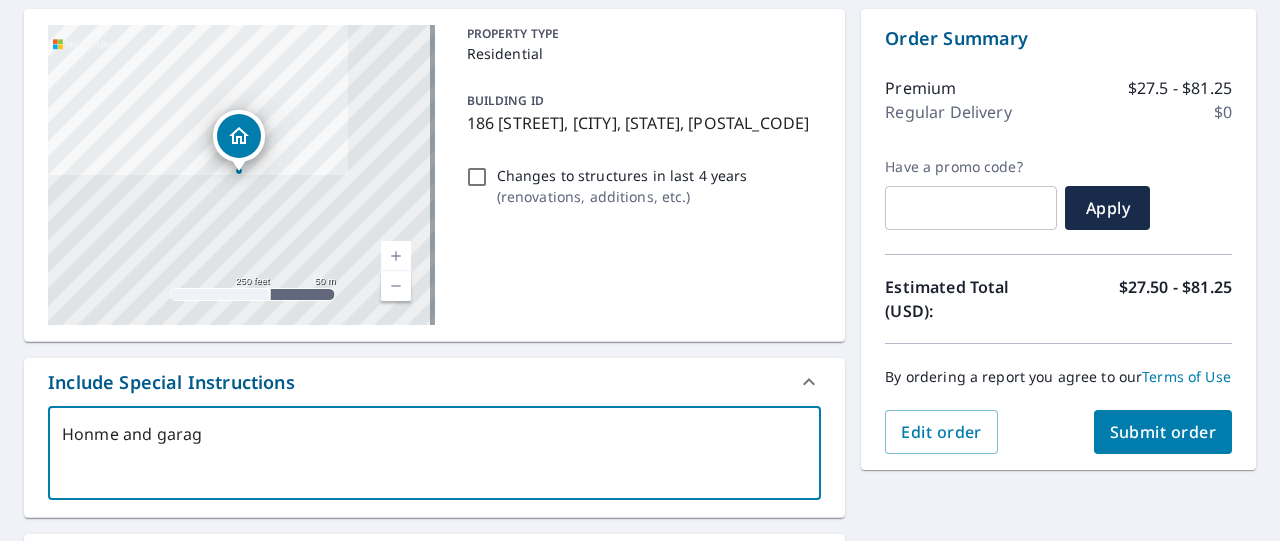 type on "Honme and garage" 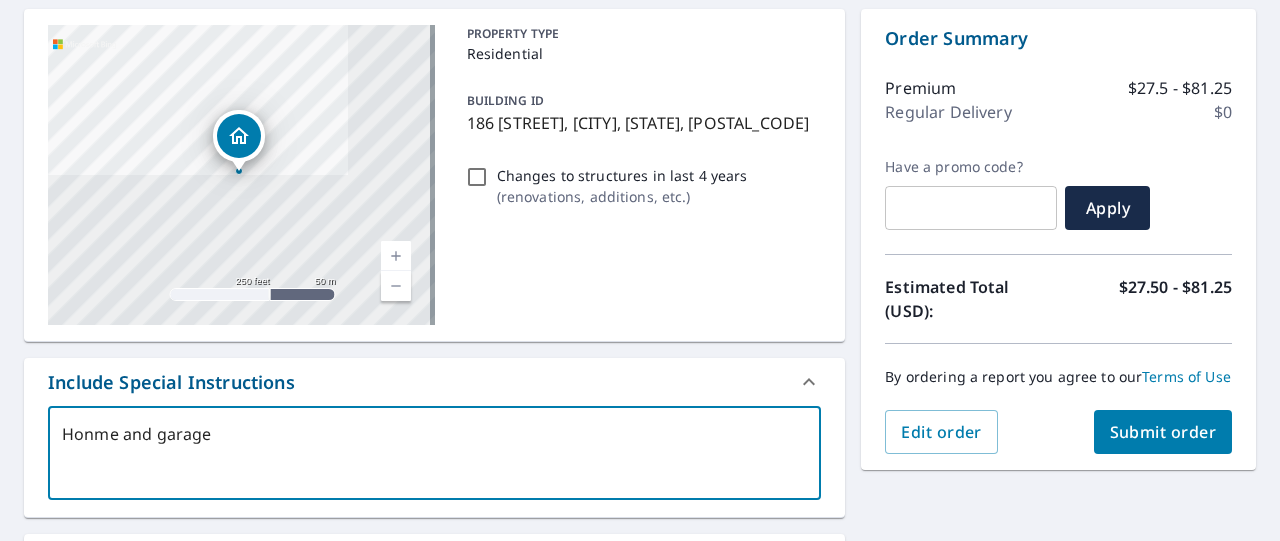 click on "Honme and garage" at bounding box center [434, 453] 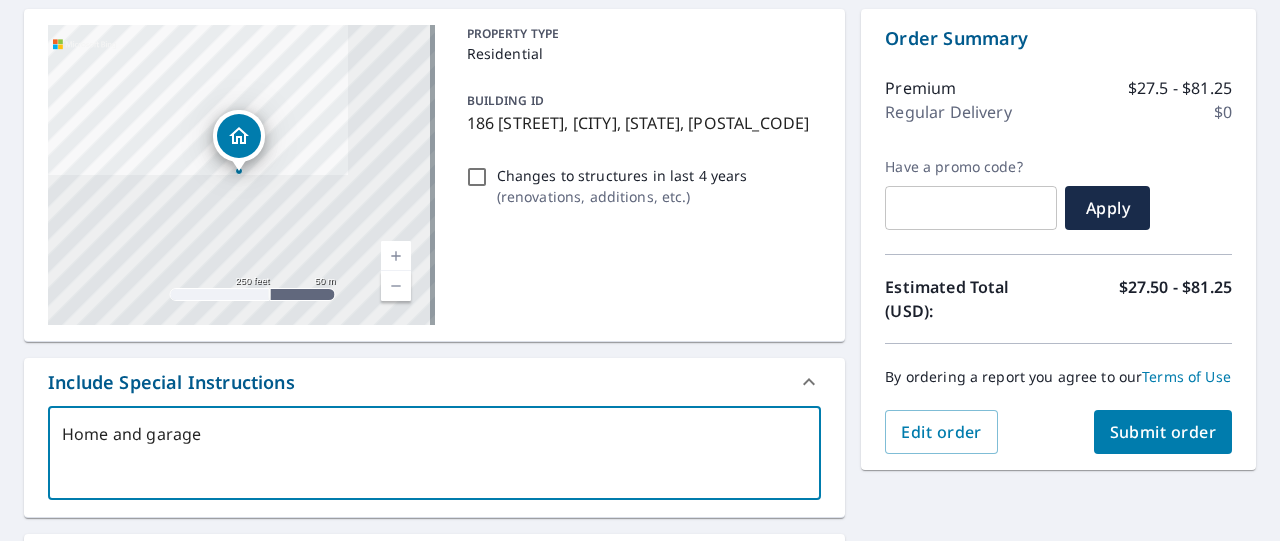 click on "Home and garage" at bounding box center [434, 453] 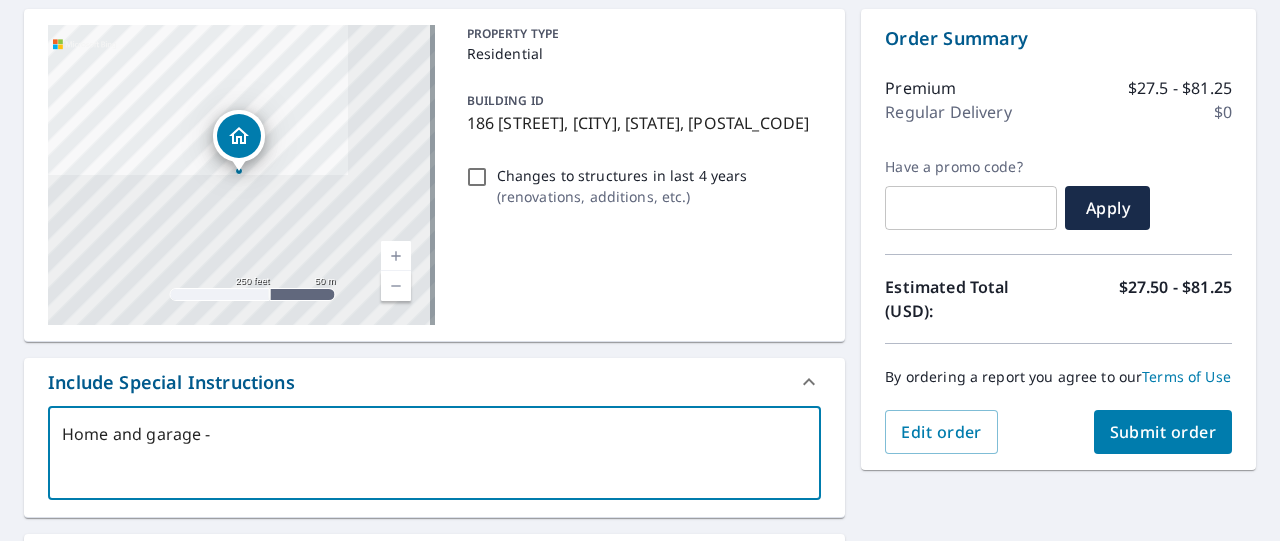 type on "Home and garage -" 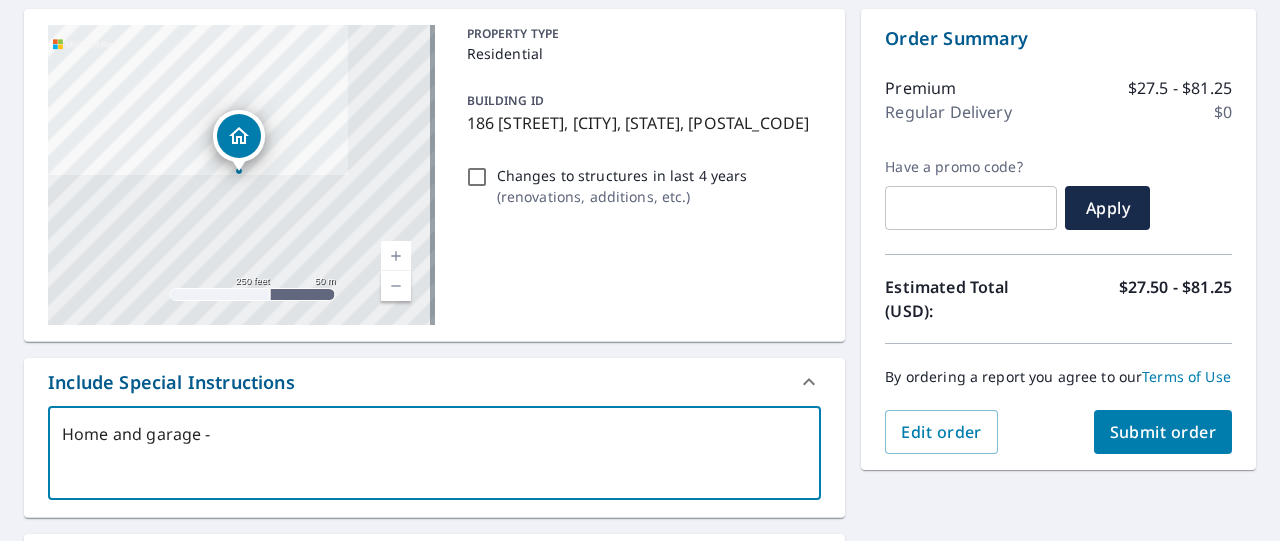 type on "Home and garage - B" 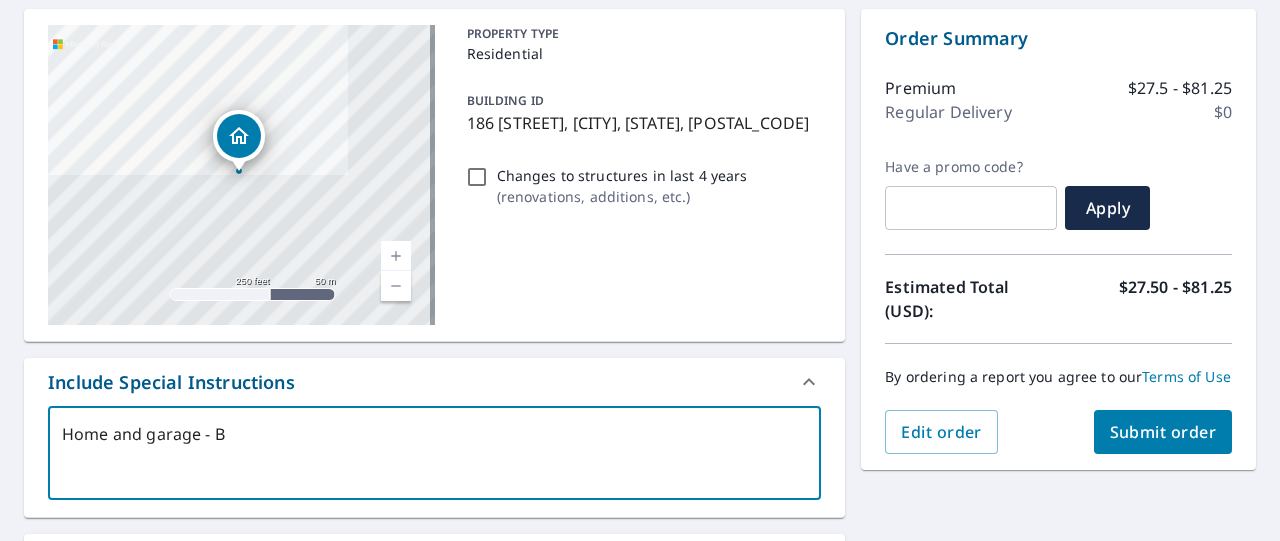 type on "Home and garage - [FIRST]" 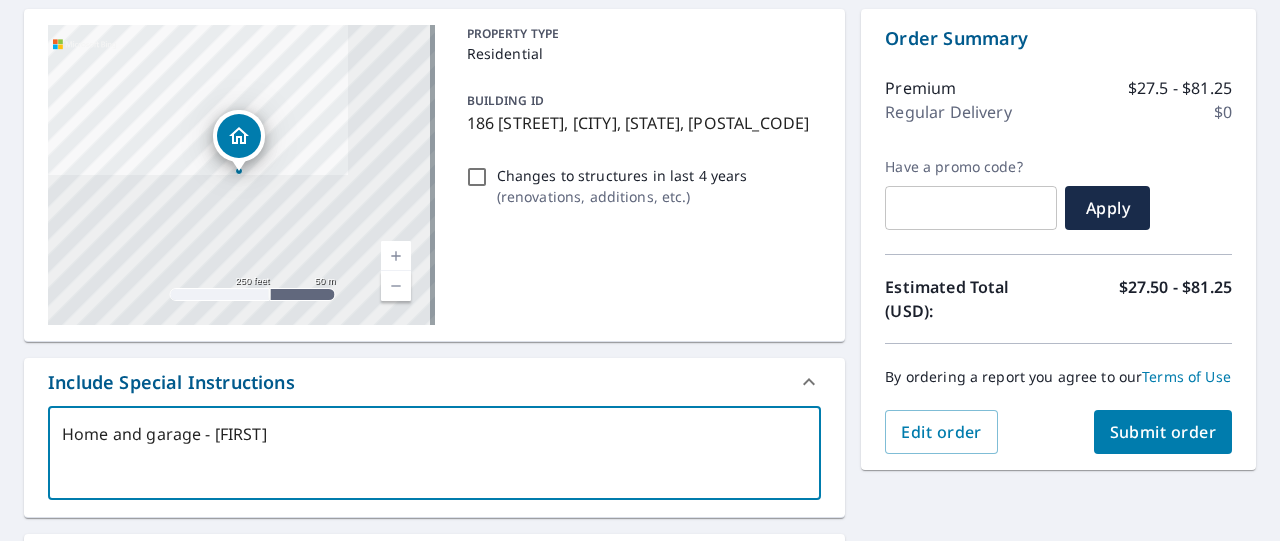 type on "Home and garage - [FIRST]" 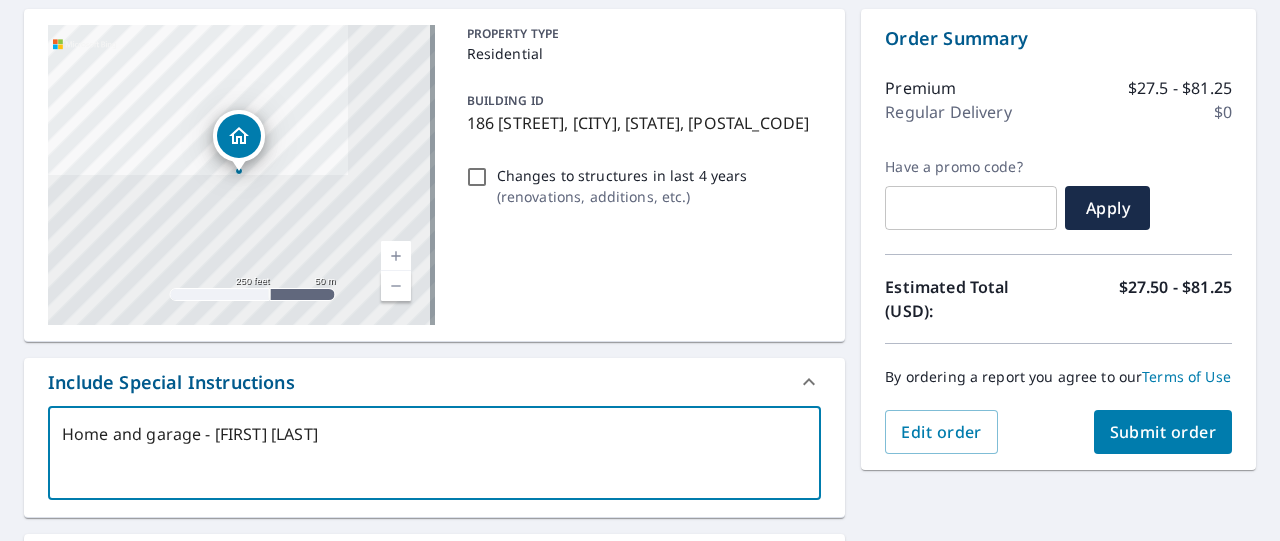 type on "Home and garage - [FIRST]" 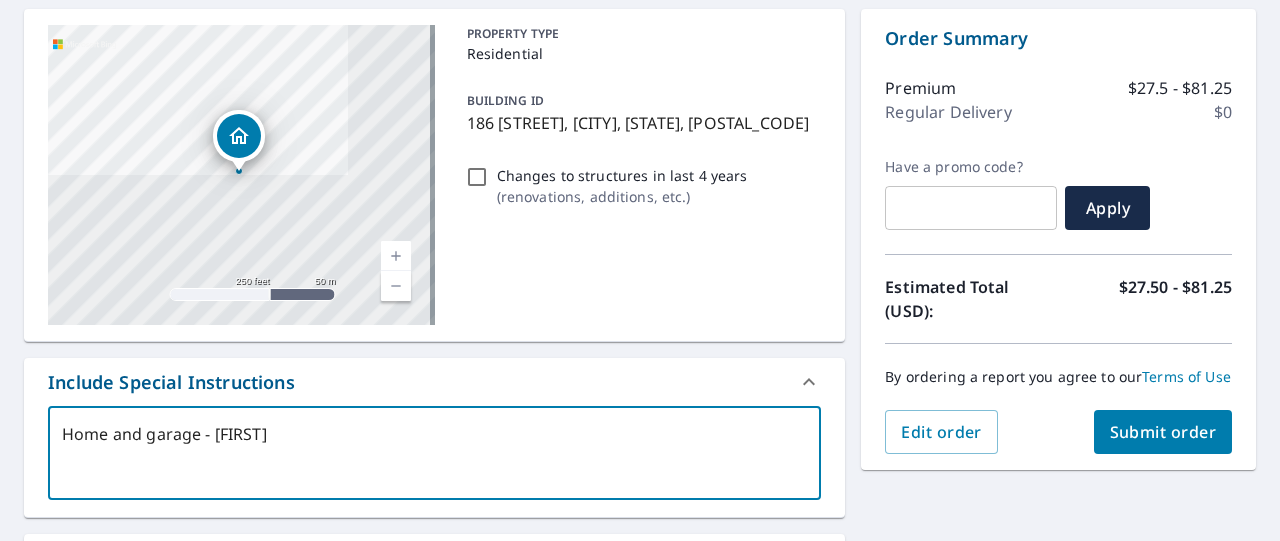 type on "Home and garage - [FIRST] [LAST]" 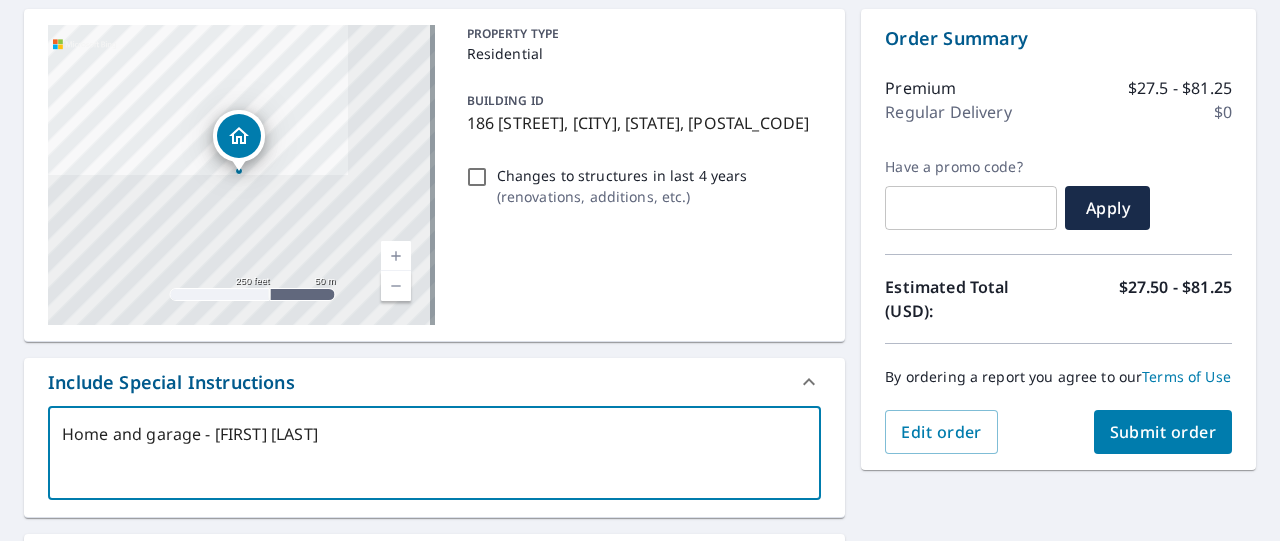 type on "Home and garage - [FIRST] [LAST]" 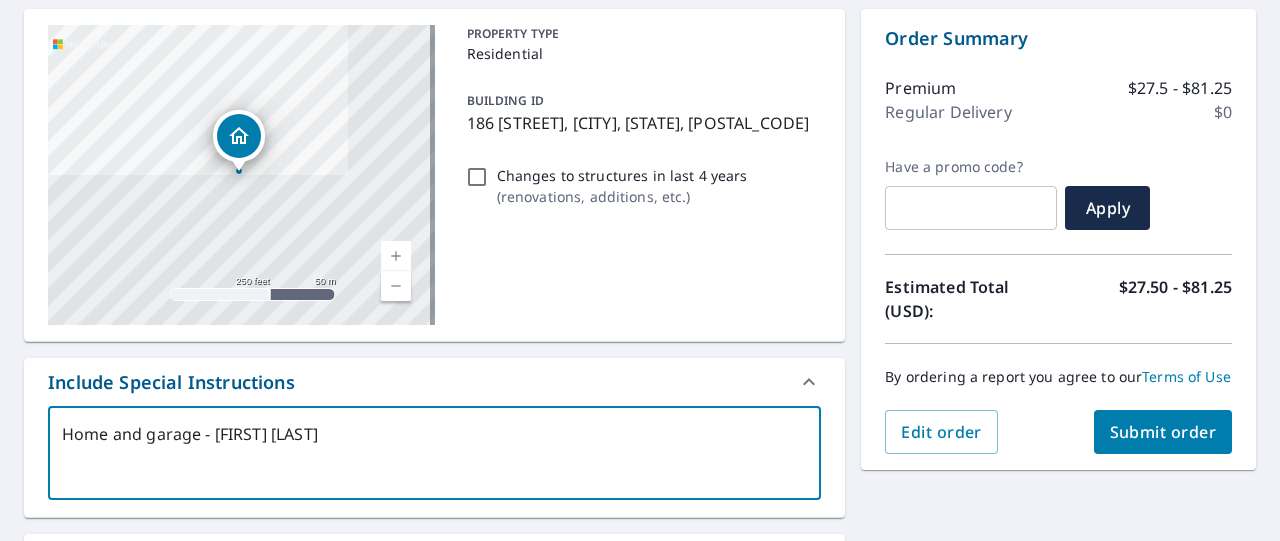 type on "Home and garage - [FIRST] [LAST] 1" 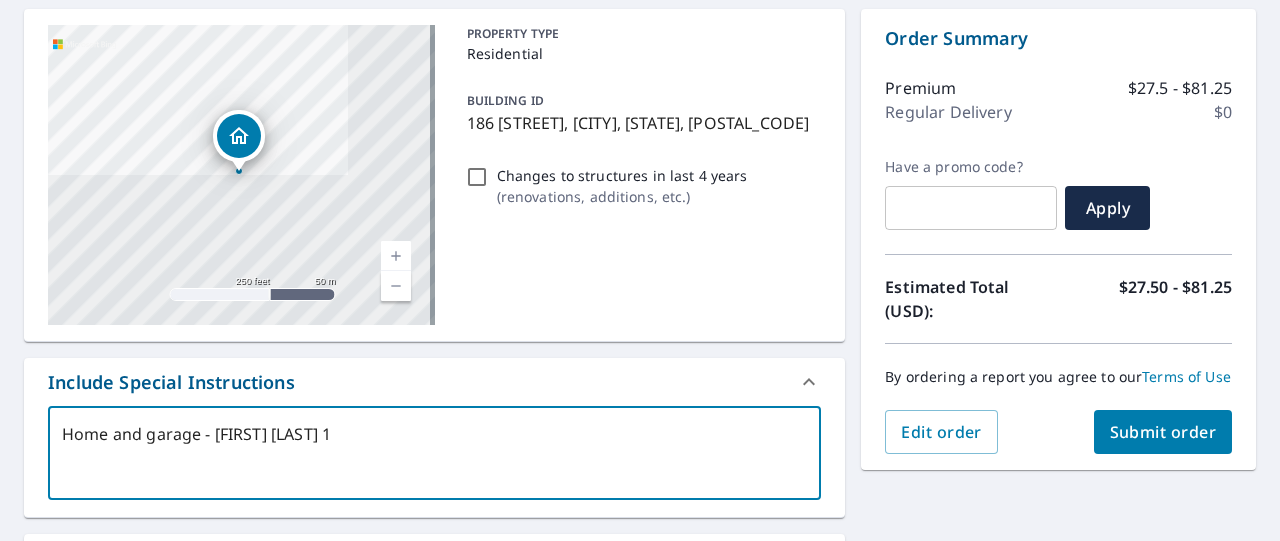 type on "Home and garage - [FIRST] [LAST] 18" 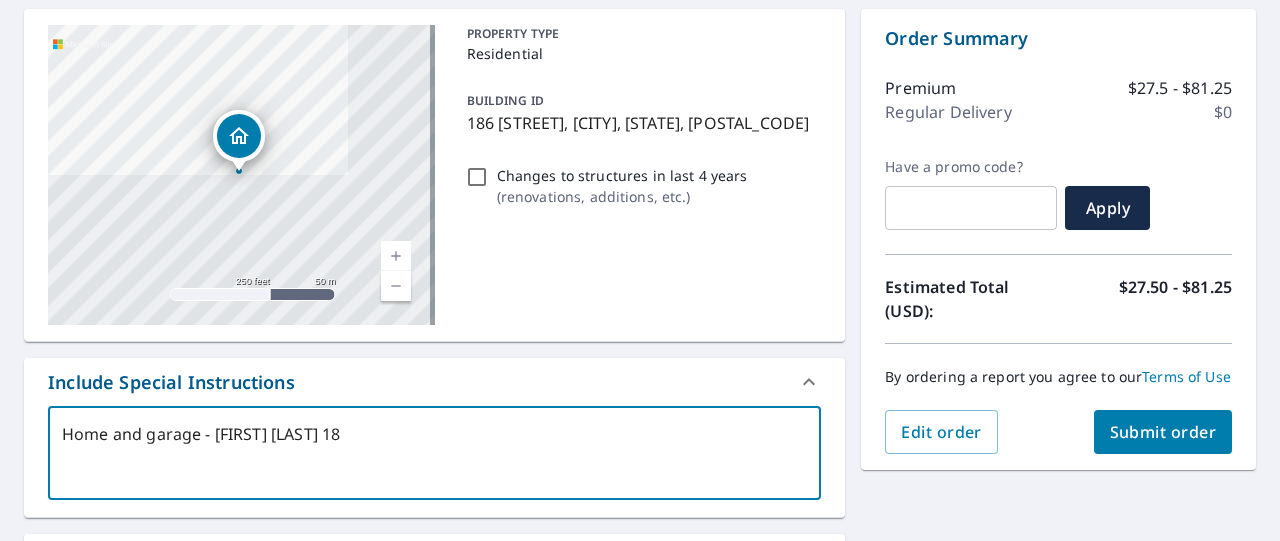type on "Home and garage - [FIRST] [LAST] 186" 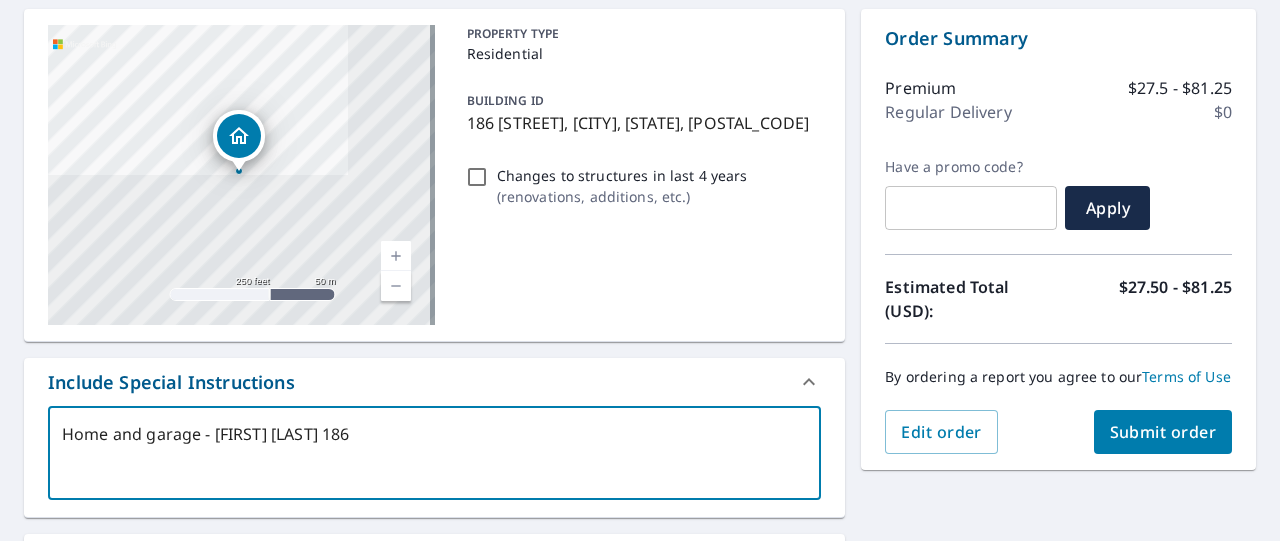 type on "Home and garage - [FIRST] [LAST] 186" 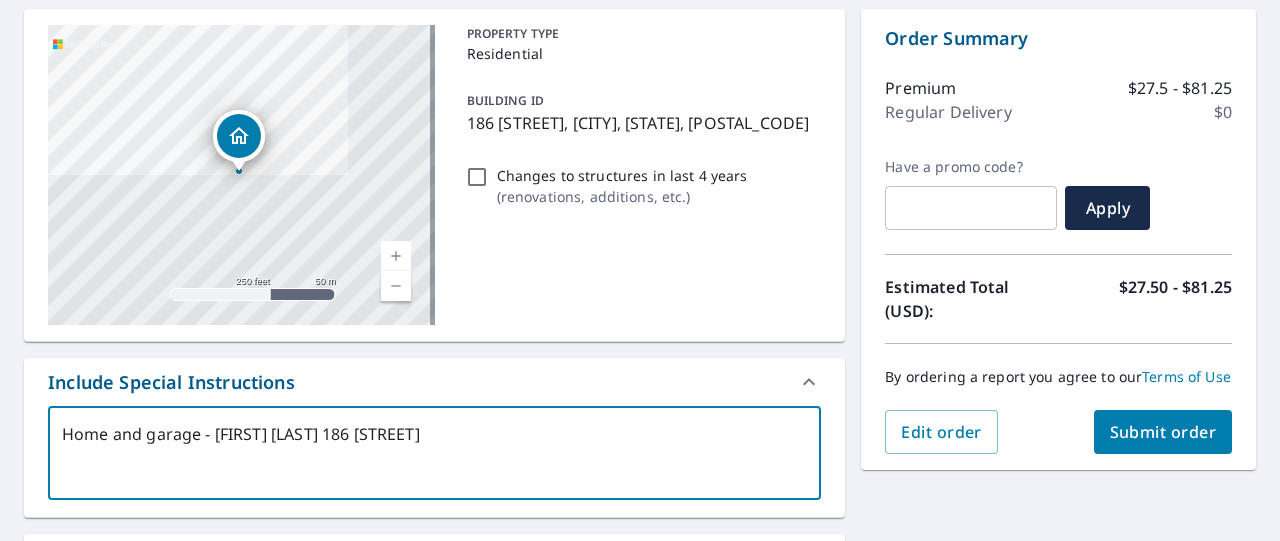 type on "Home and garage - [FIRST] [LAST] 186 [STREET]" 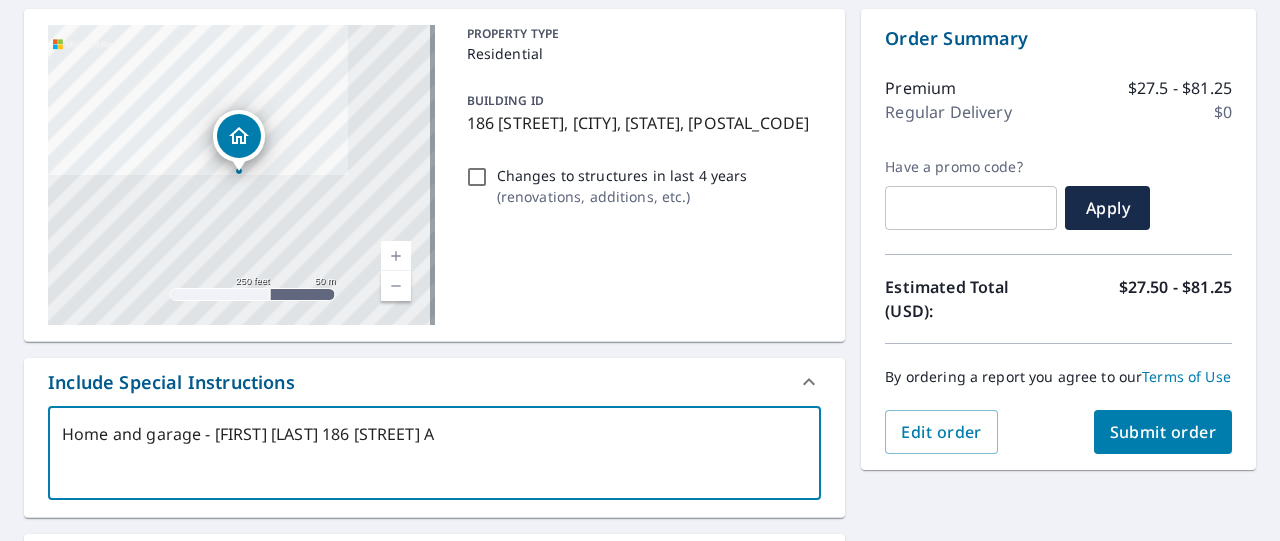 type on "Home and garage - [FIRST] [LAST] 186 [STREET] Av" 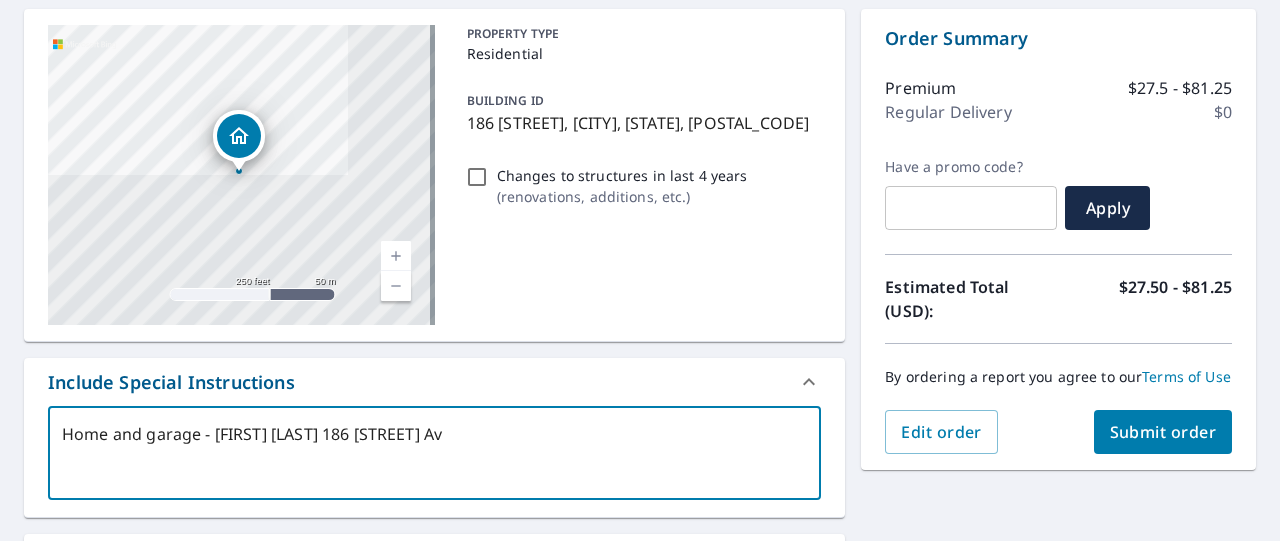 type on "Home and garage - [FIRST] [LAST] 186 [STREET] Ave" 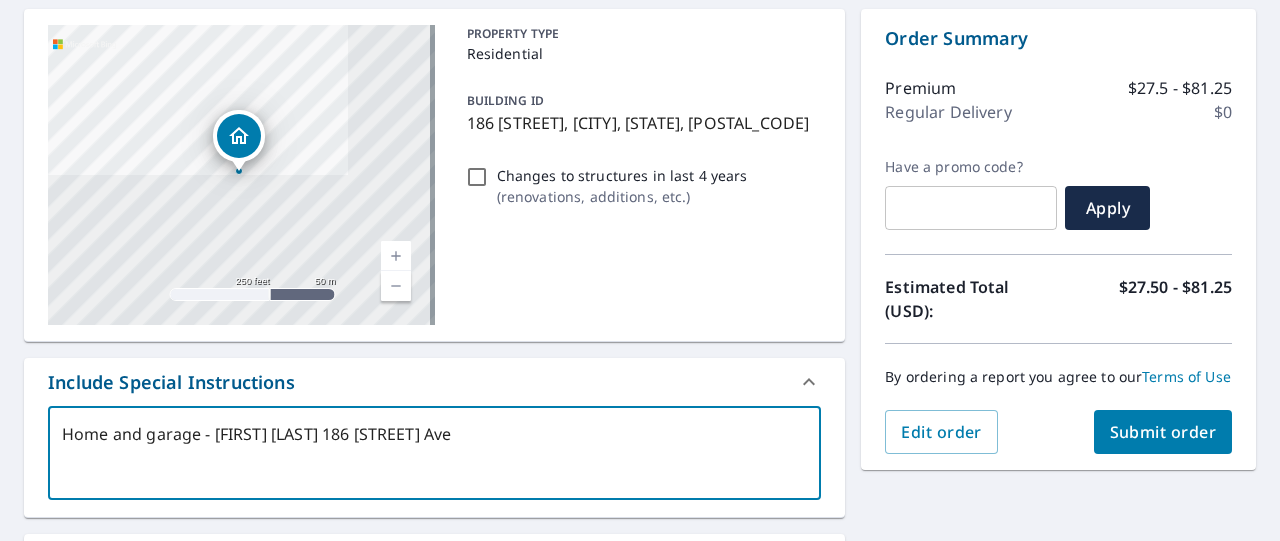 type on "Home and garage - [FIRST] [LAST] 186 [STREET] Ave" 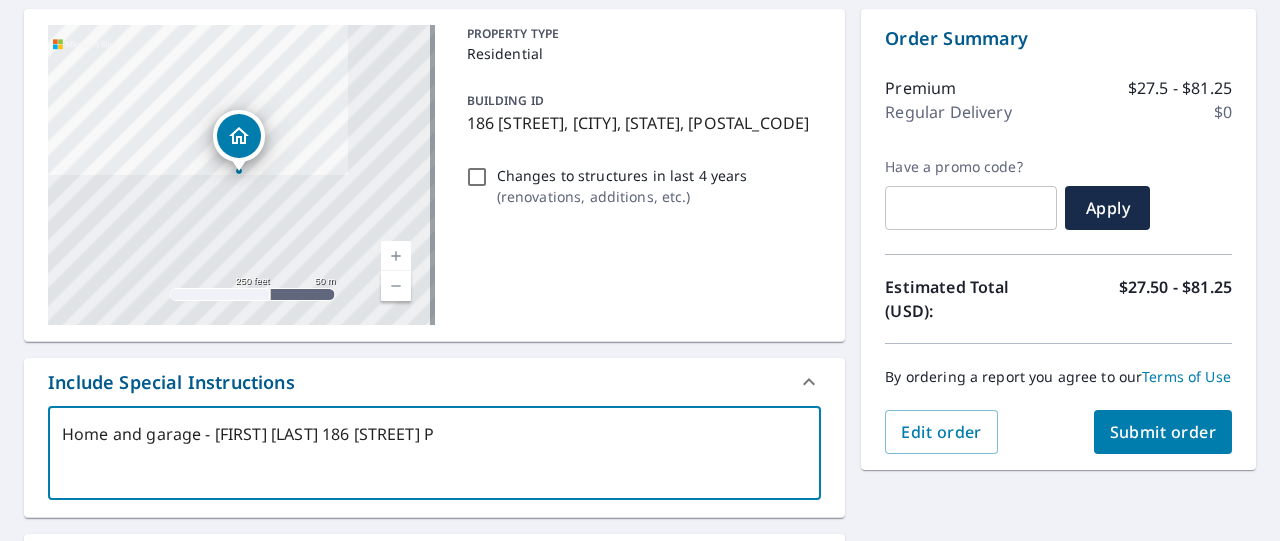 type on "x" 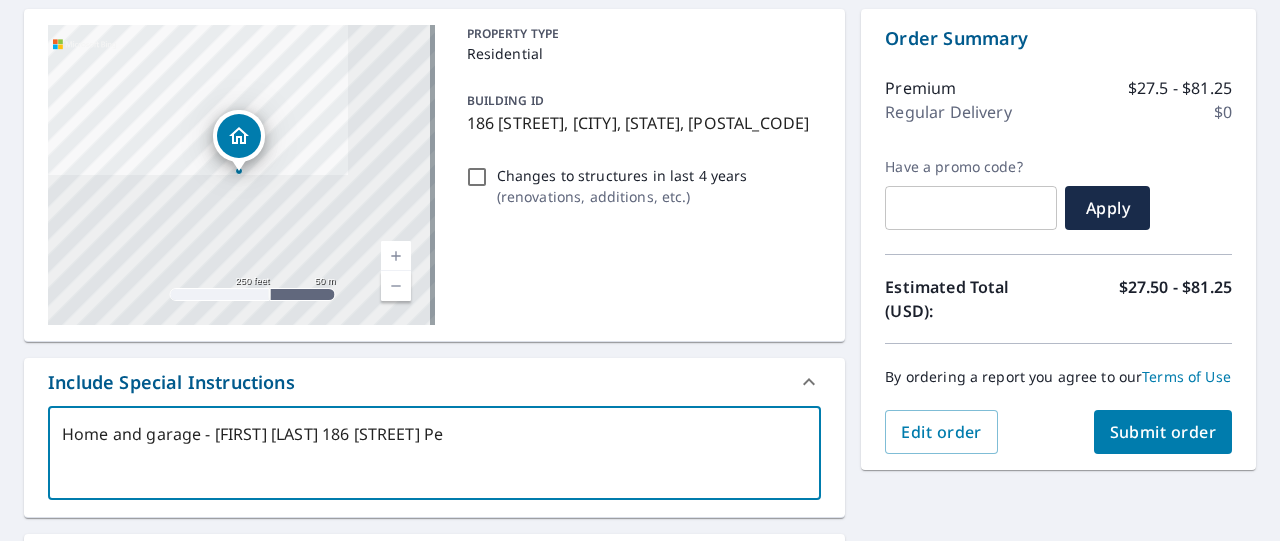 type on "Home and garage - [FIRST] [LAST] 186 [STREET] Pen" 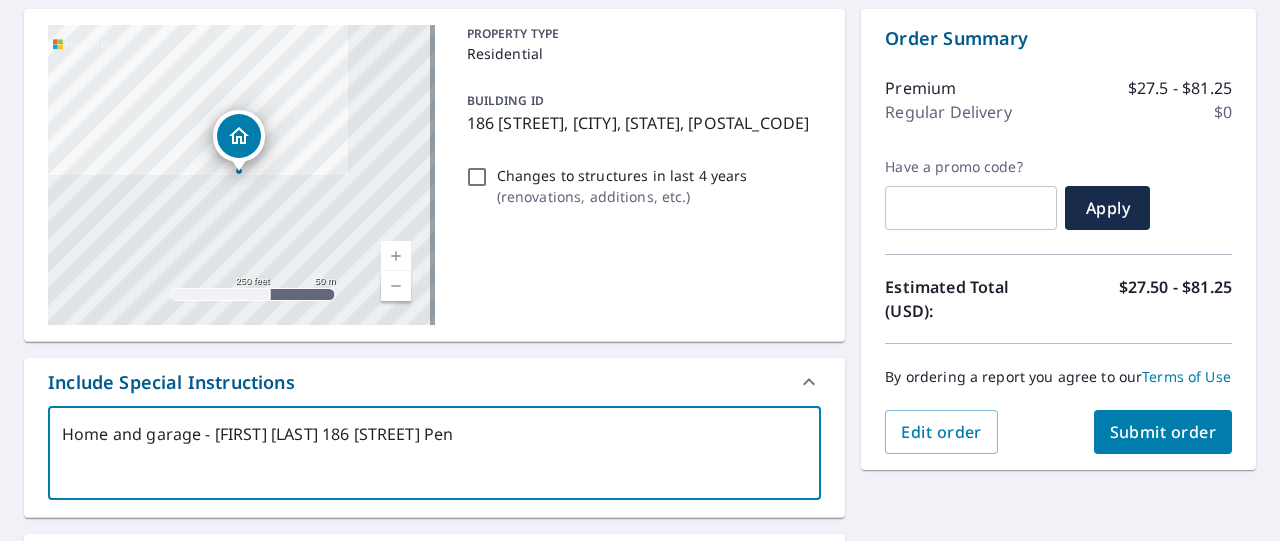 type on "Home and garage - [FIRST] [LAST] 186 [STREET] Pent" 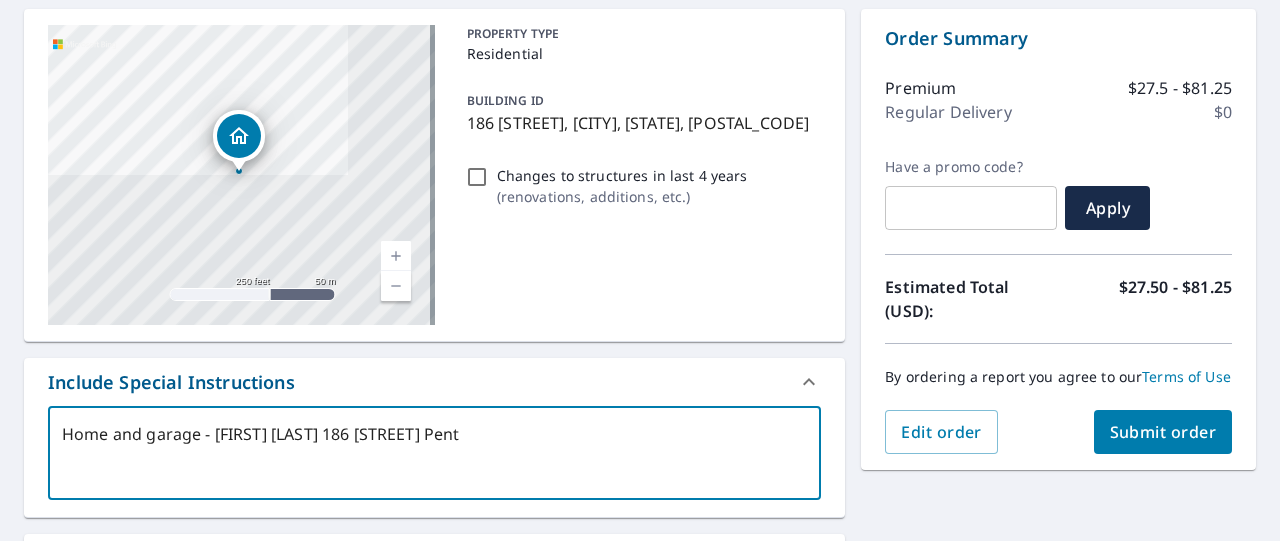 type on "Home and garage - [FIRST] [LAST] 186 [STREET] Pent" 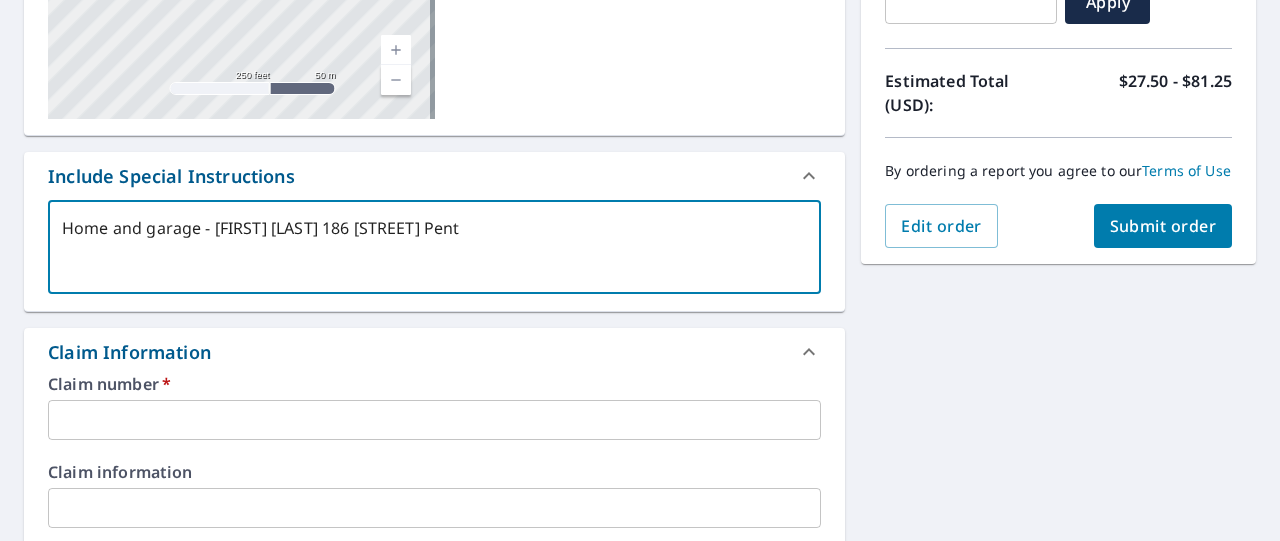scroll, scrollTop: 474, scrollLeft: 0, axis: vertical 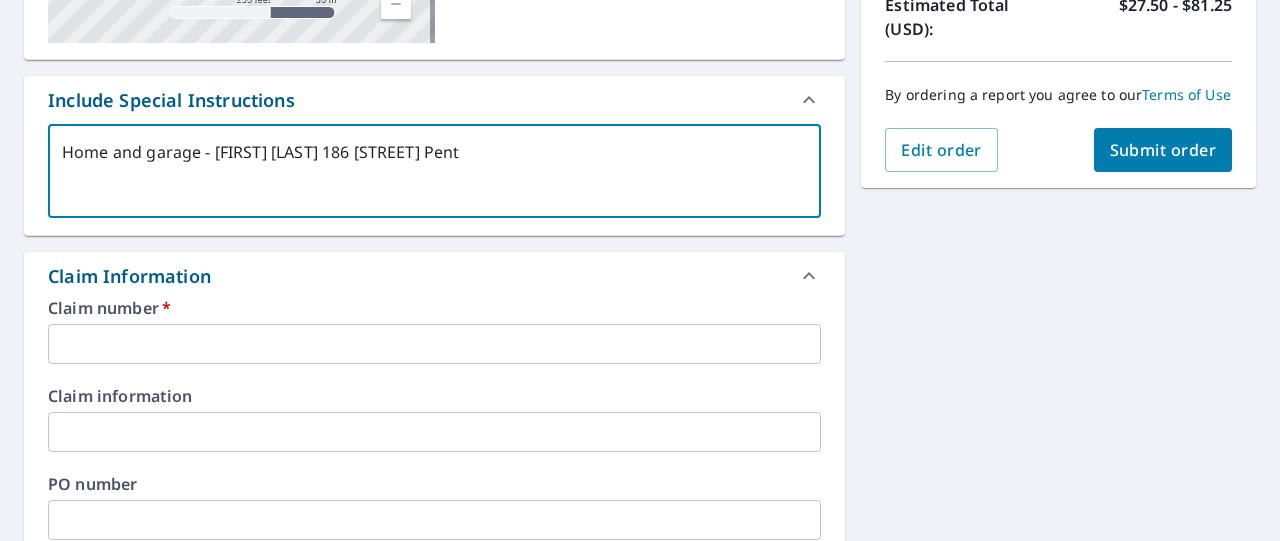 type on "Home and garage - [FIRST] [LAST] 186 [STREET] Pent" 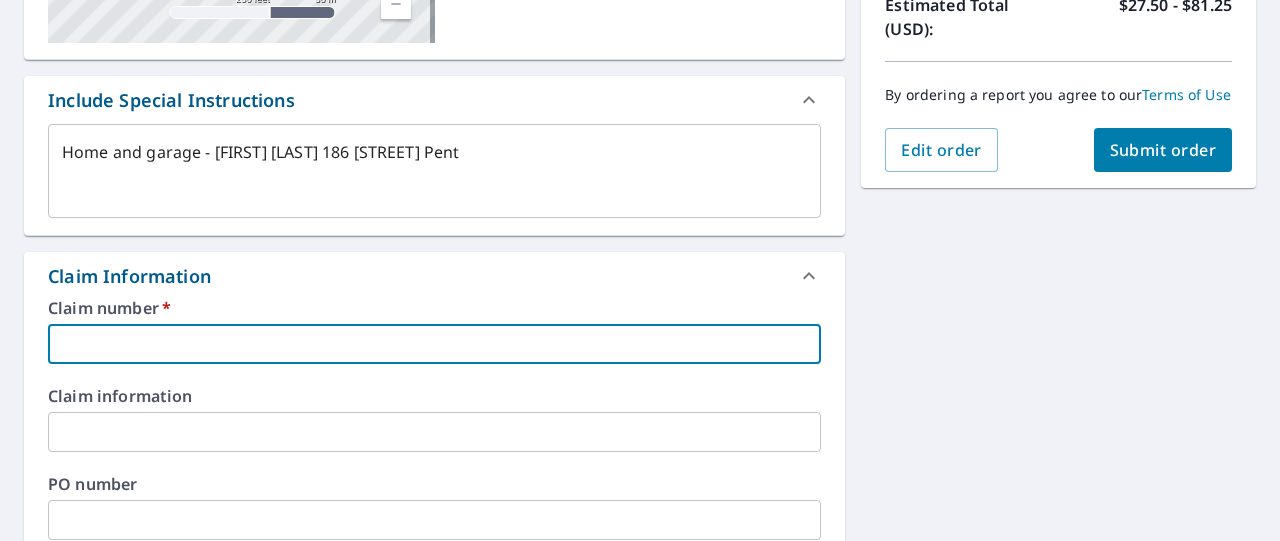 type on "x" 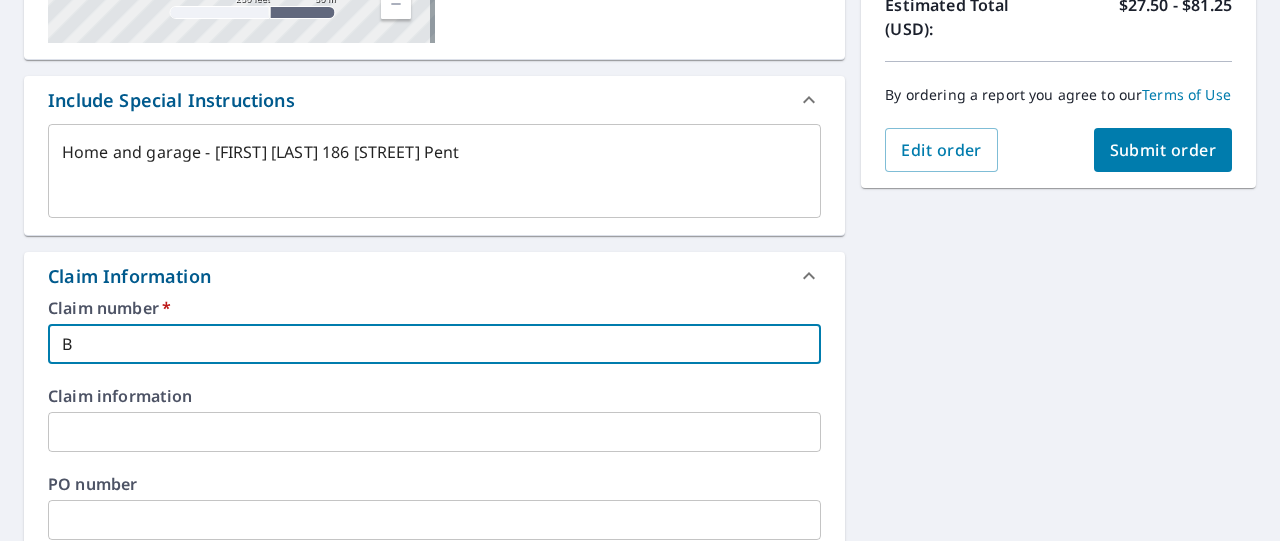 type on "x" 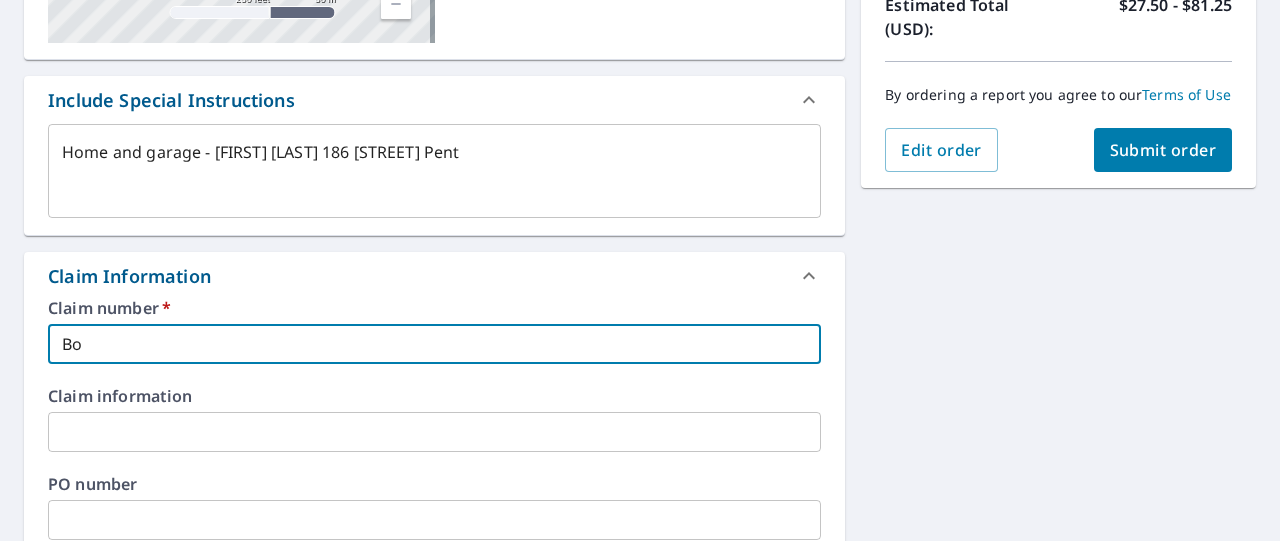 type on "x" 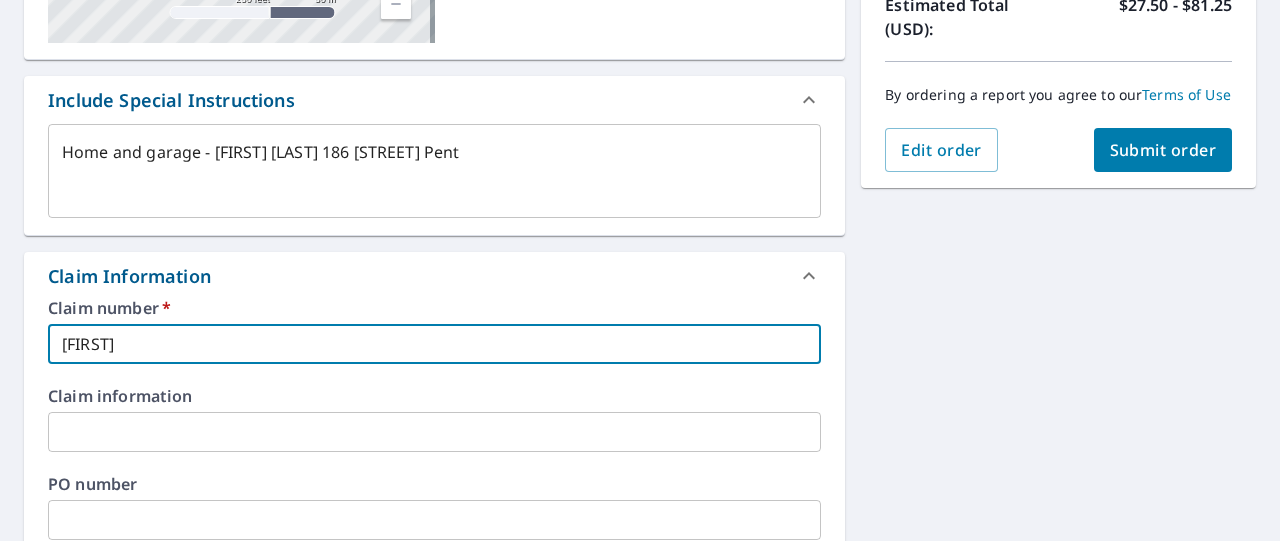 type on "x" 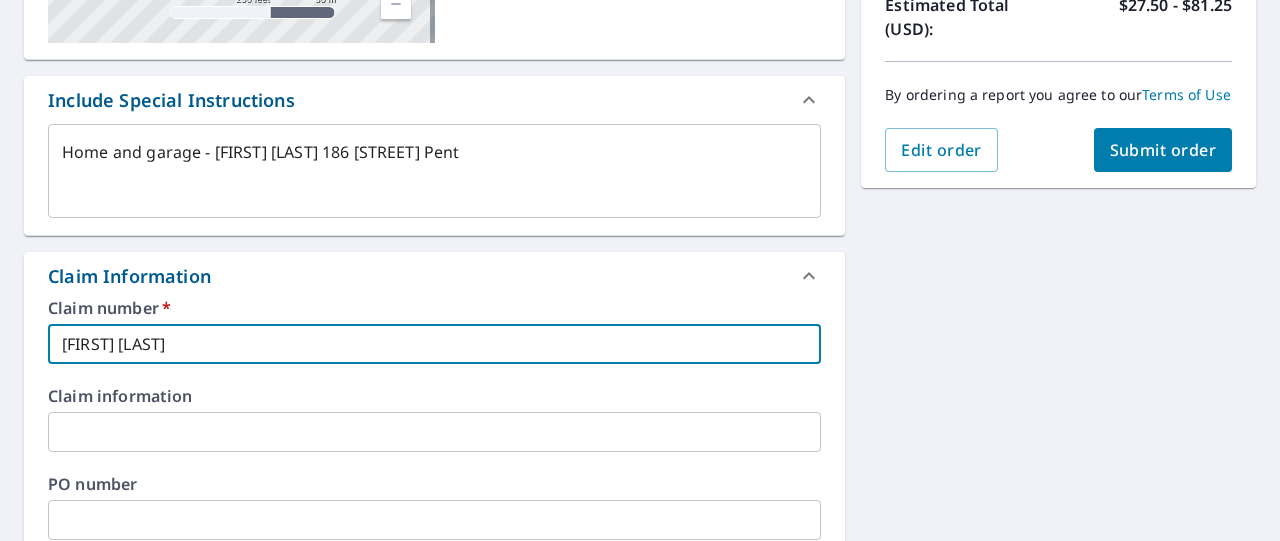 type on "x" 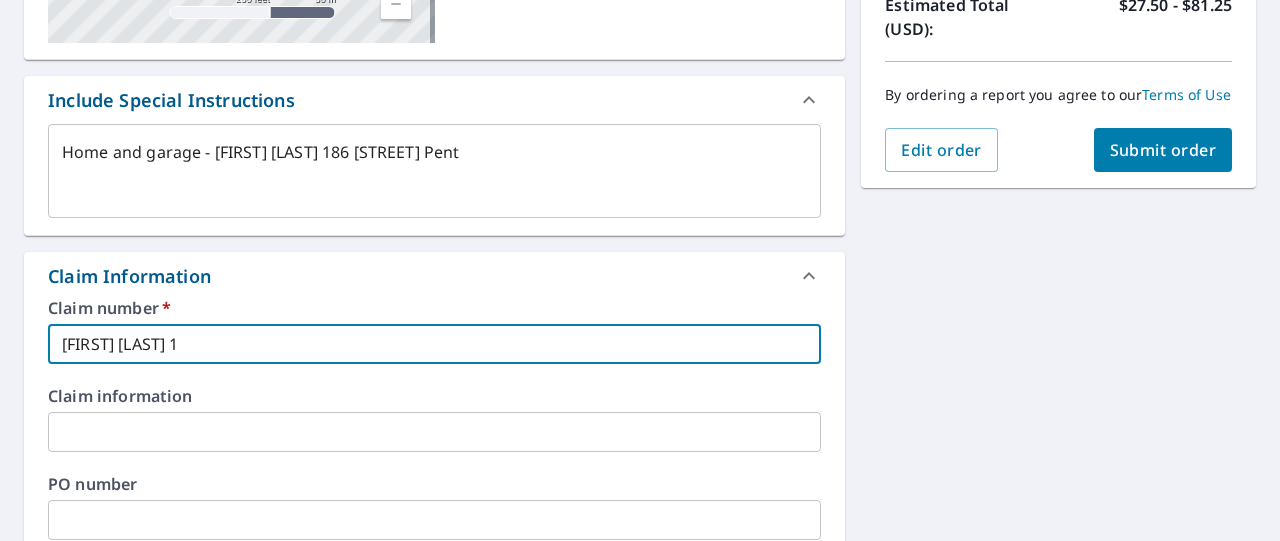 type on "x" 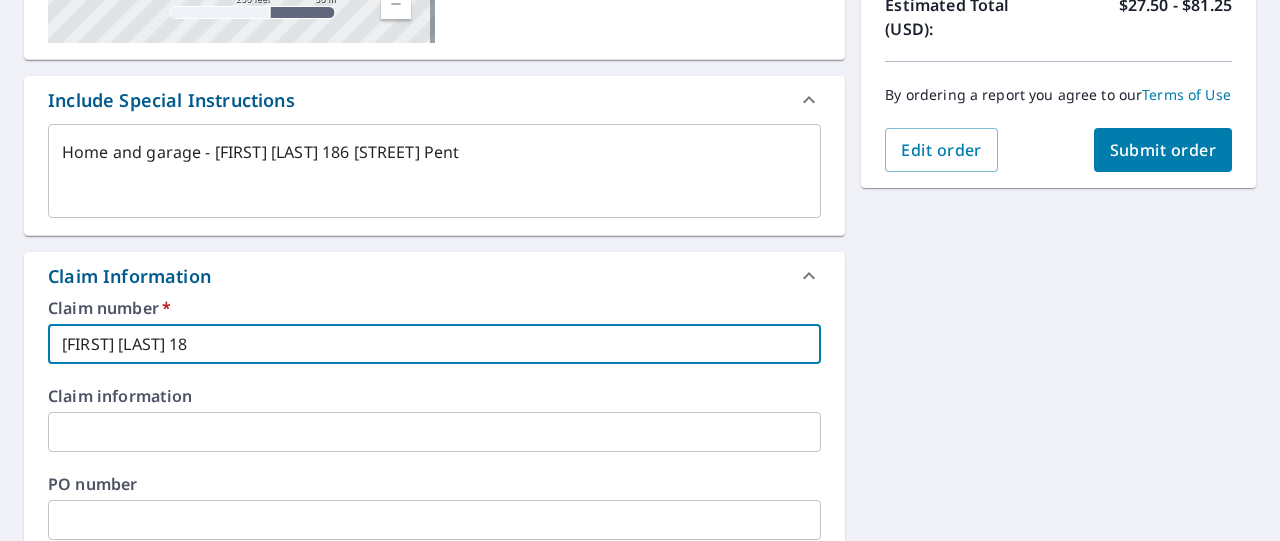 type on "x" 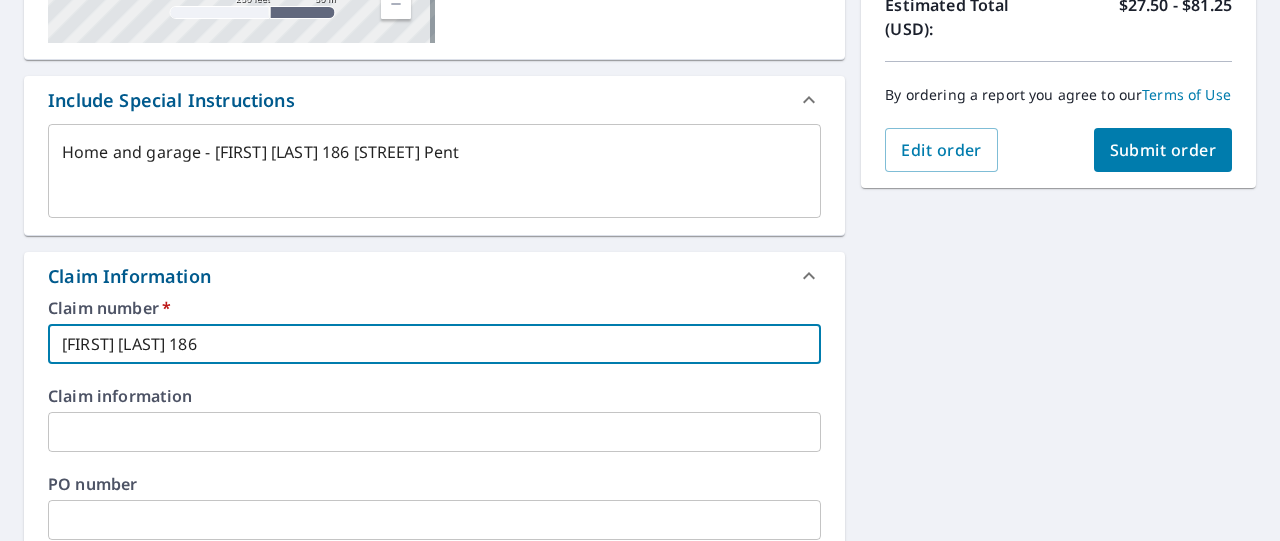 type on "x" 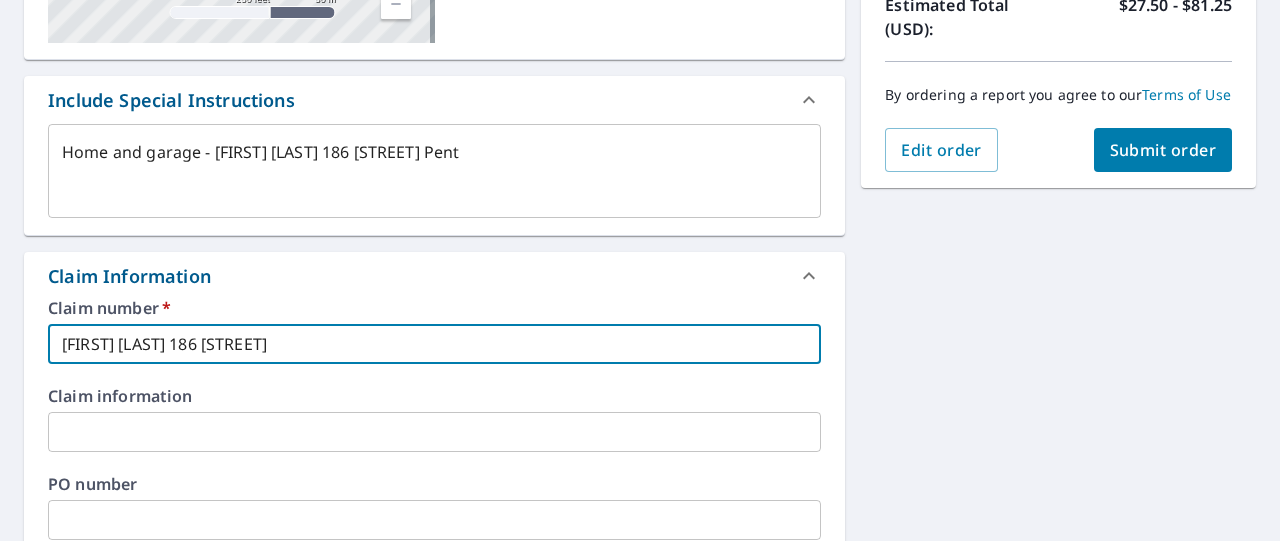 type on "[FIRST] [LAST] 186 [STREET]" 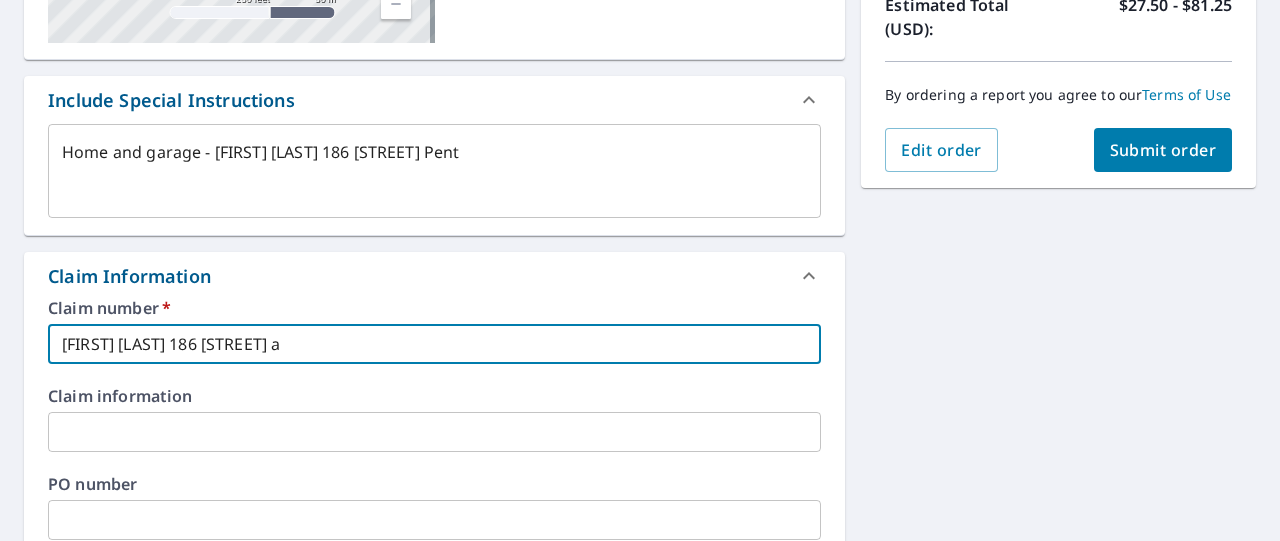 type on "x" 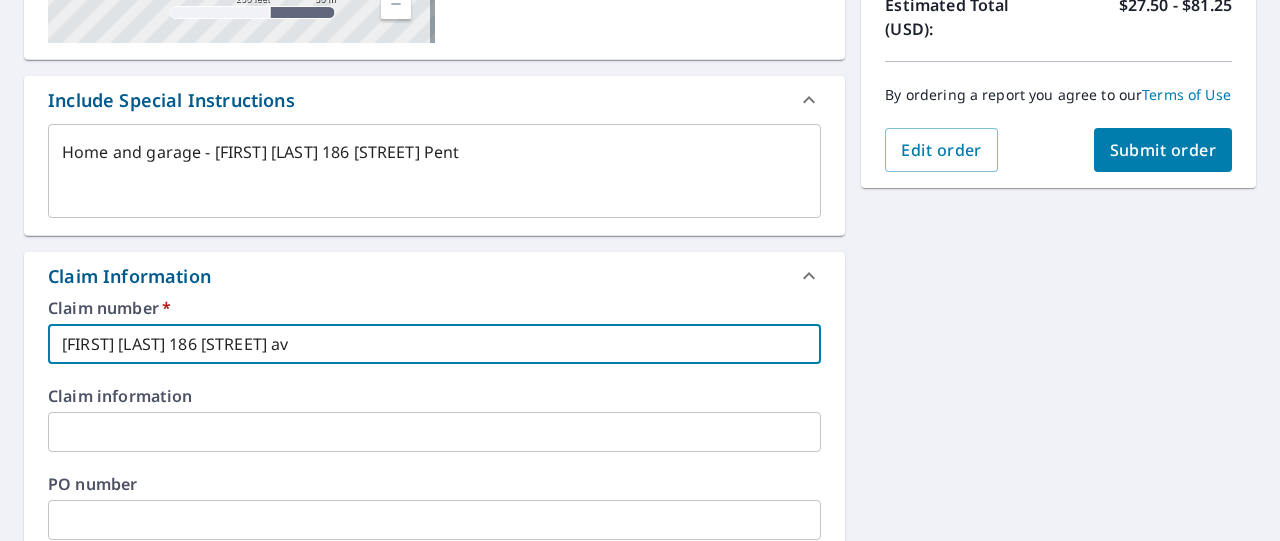 type on "x" 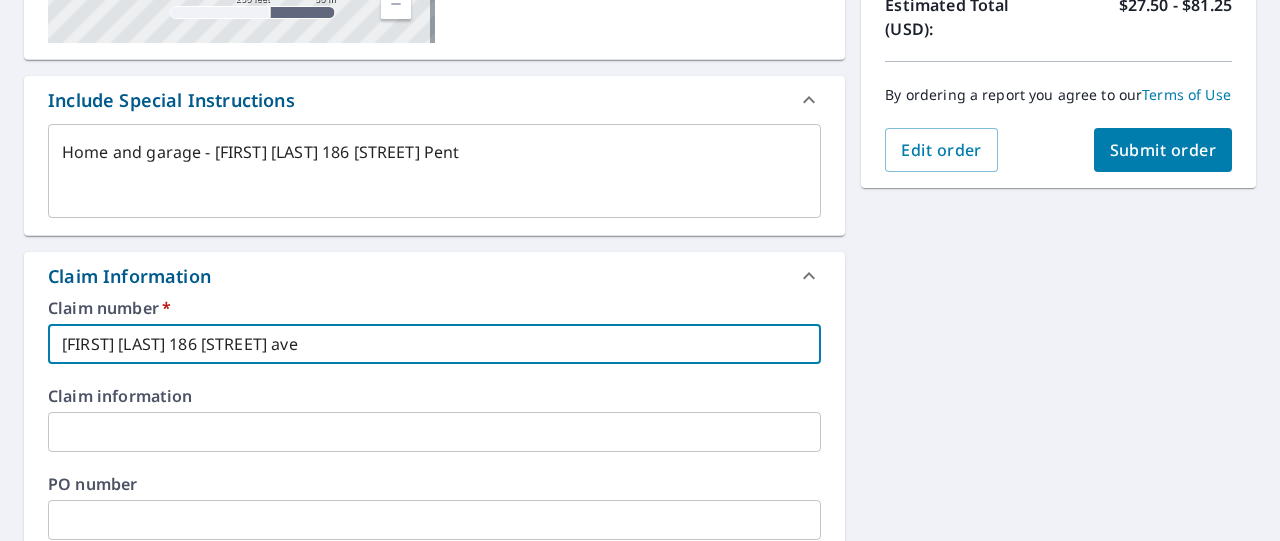 type on "[FIRST] [LAST] 186 [STREET] ave" 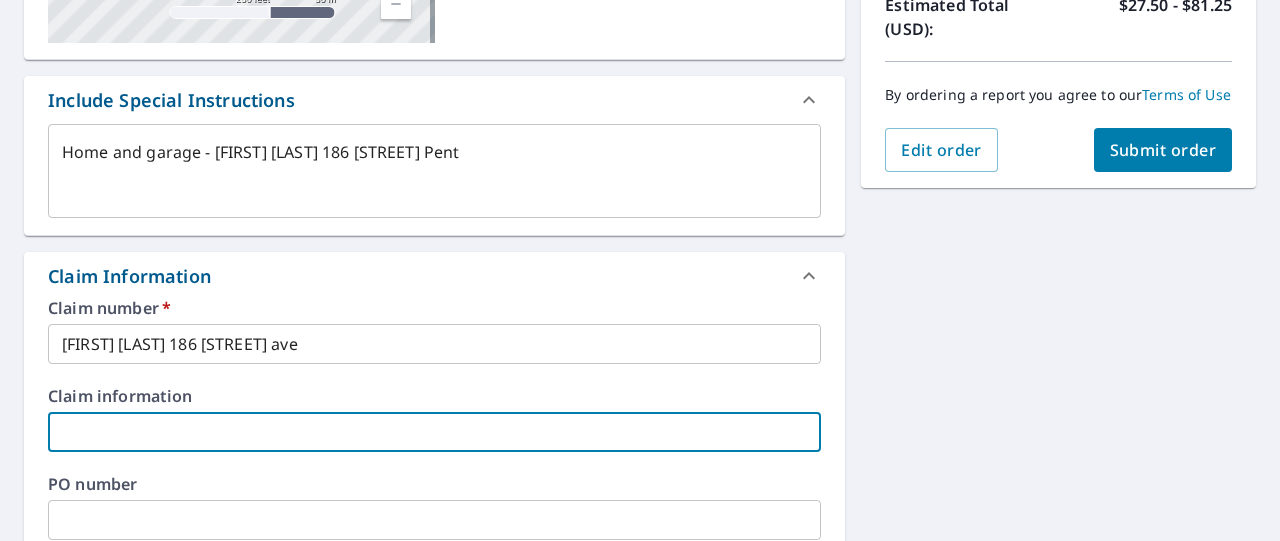 click at bounding box center (434, 432) 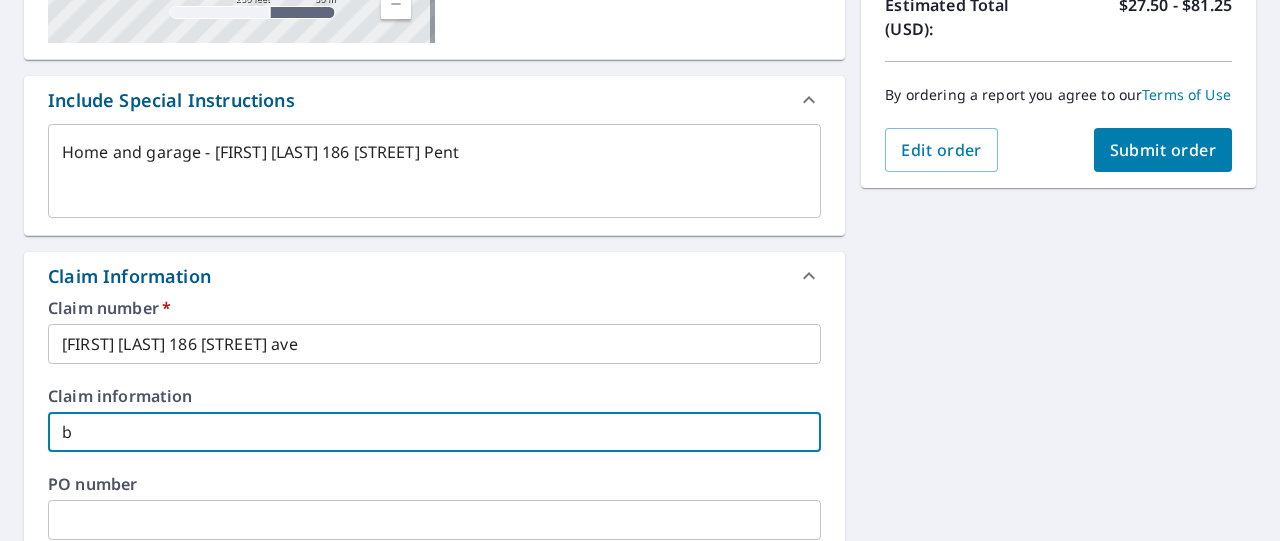 type on "x" 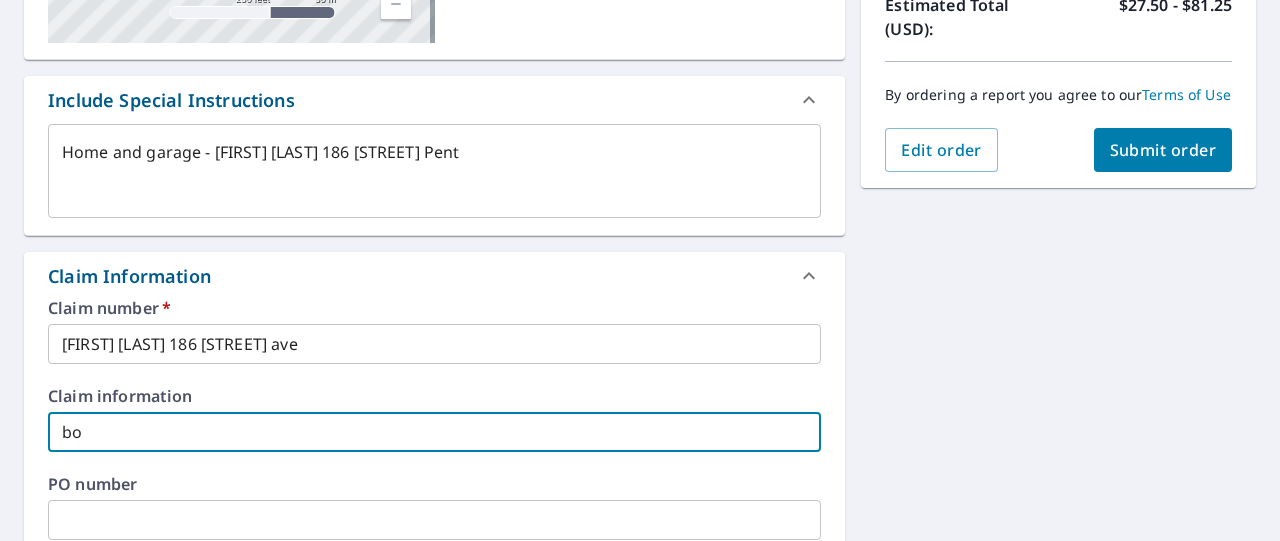 type on "x" 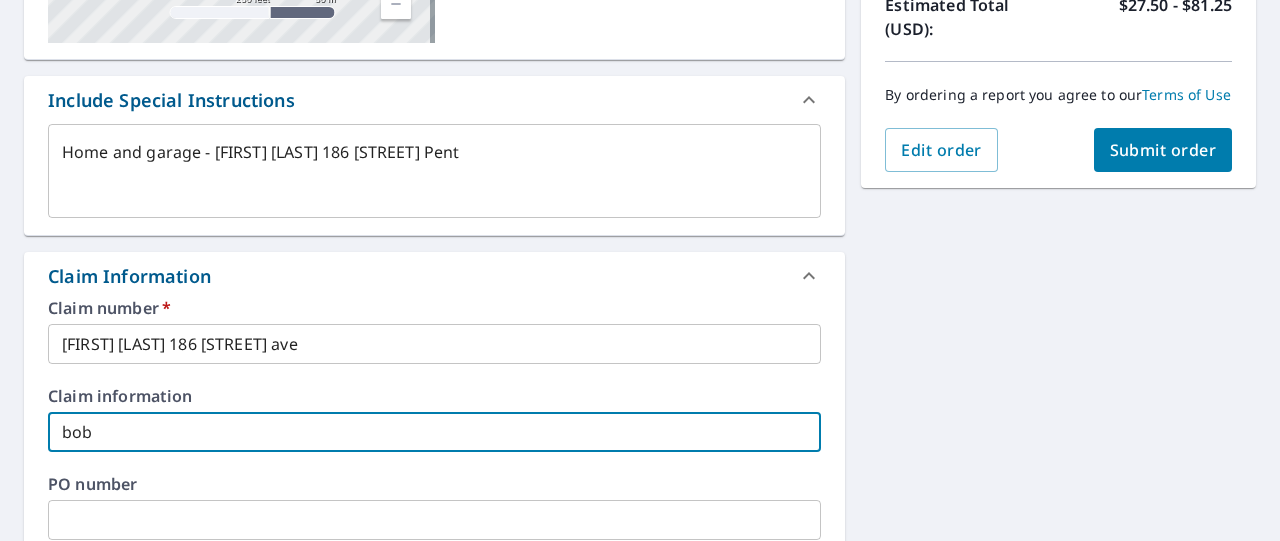 type on "x" 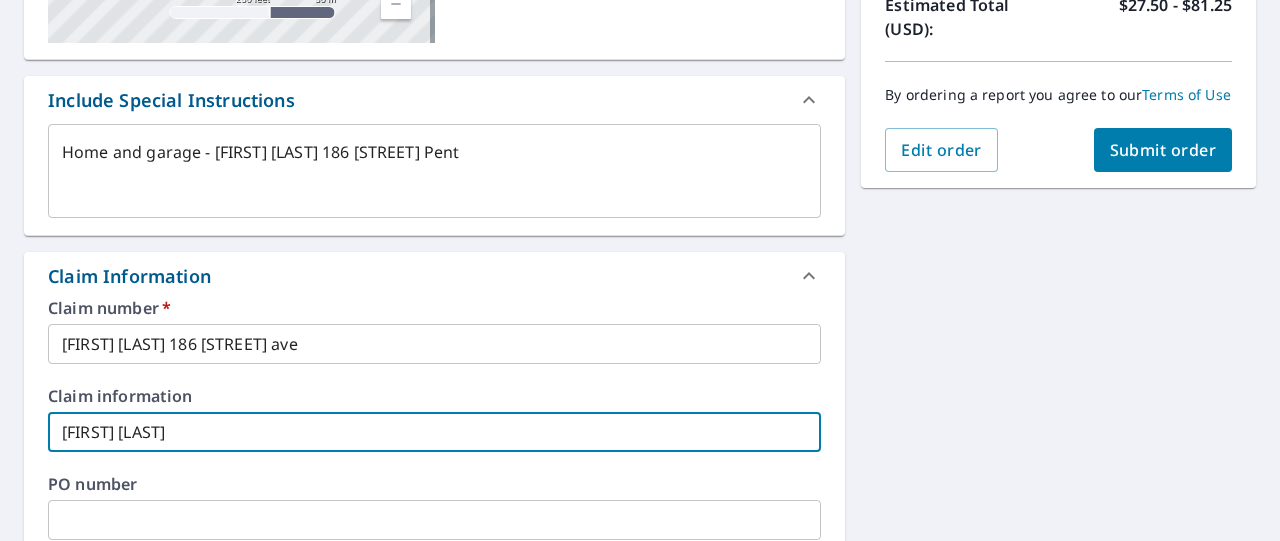 type on "x" 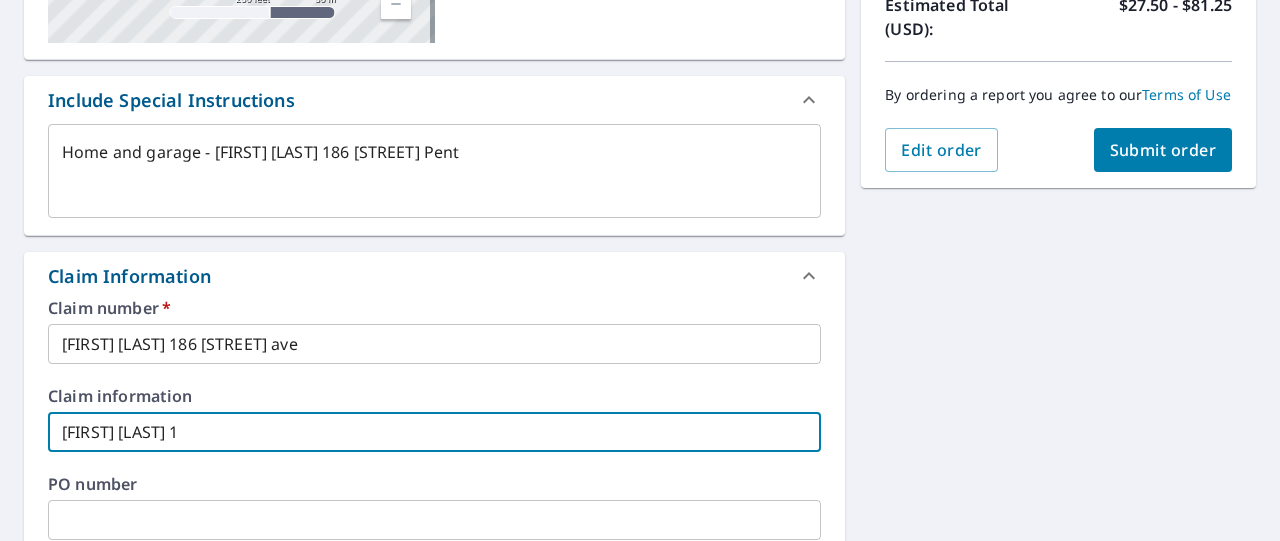 type on "x" 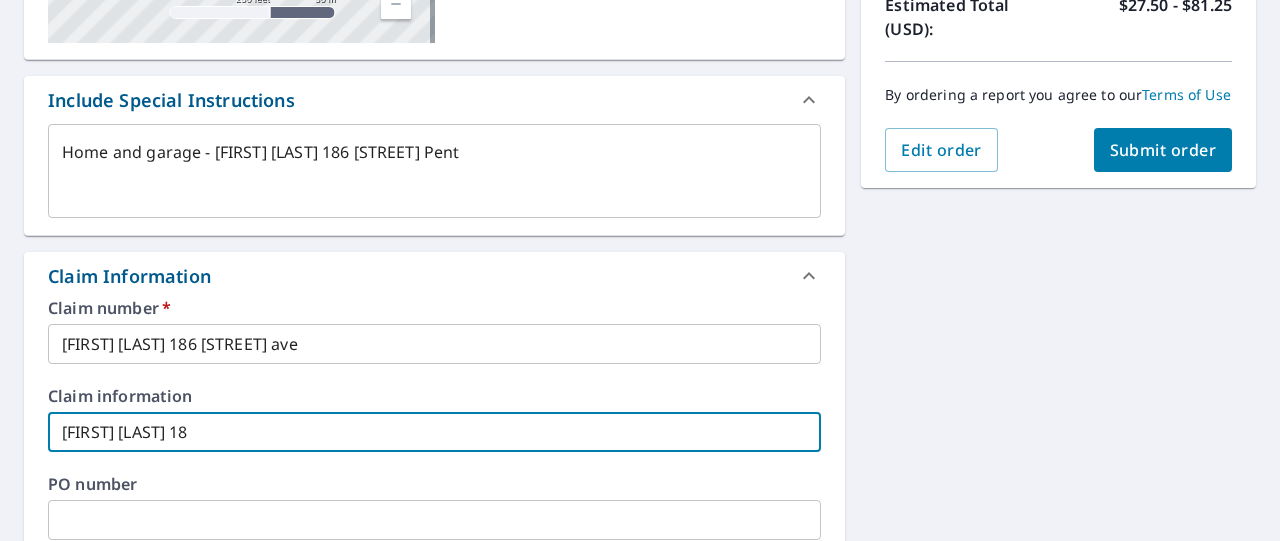 type on "x" 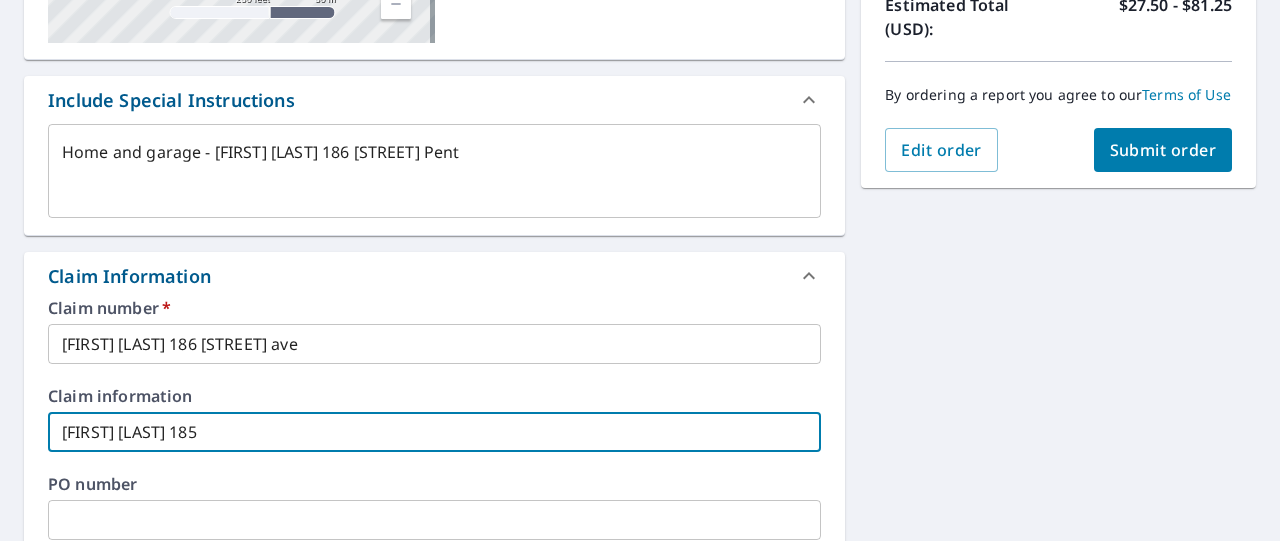 type on "x" 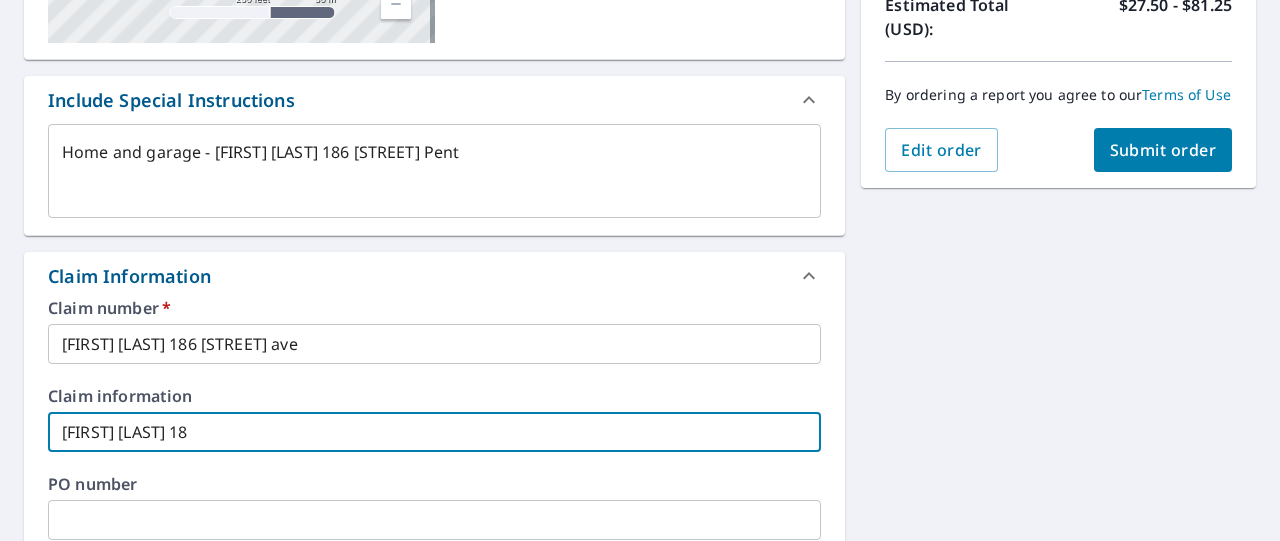 type on "[FIRST] [LAST] 186" 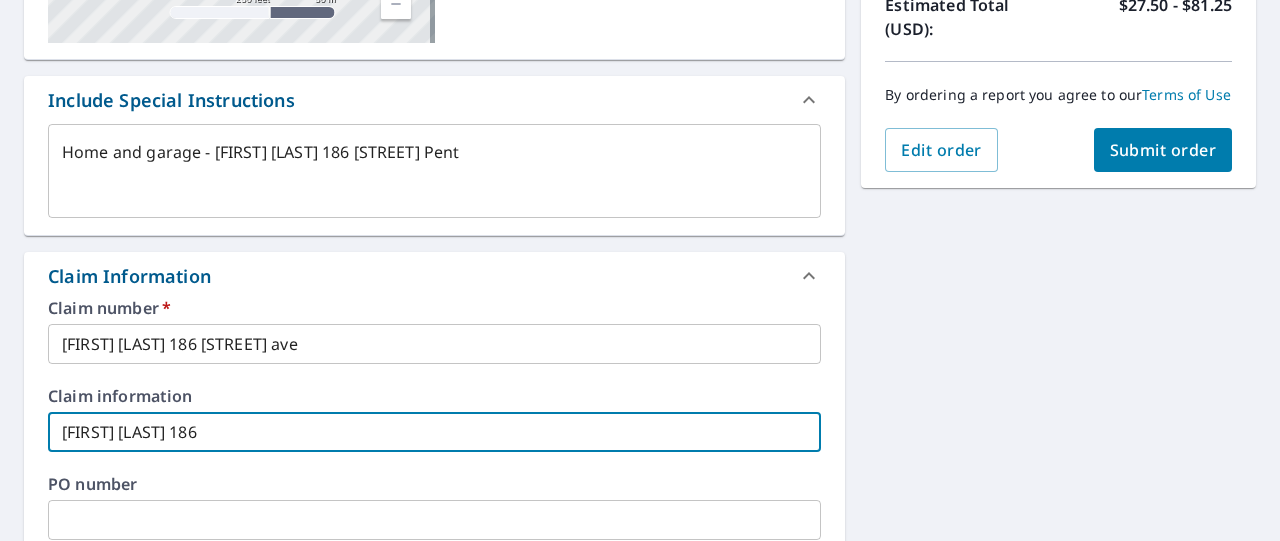 type 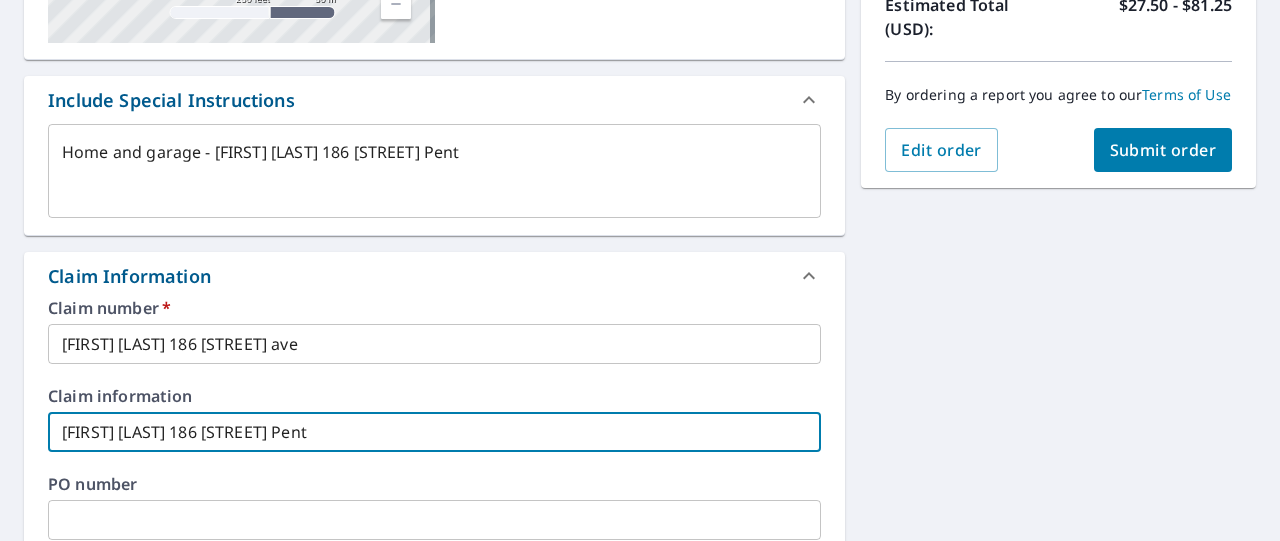 click at bounding box center [434, 520] 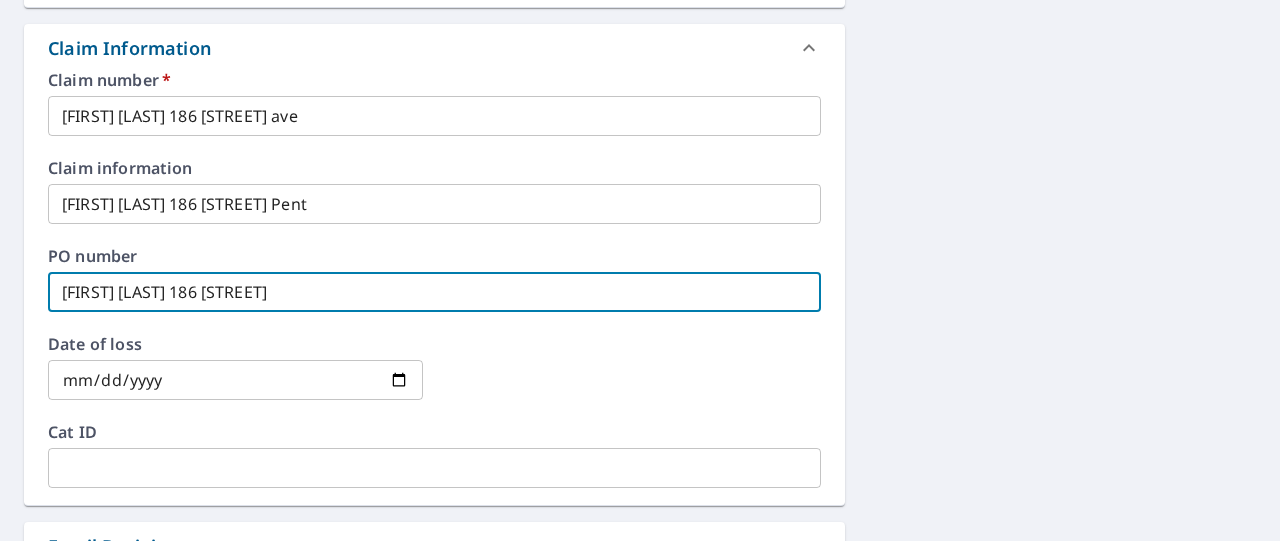 scroll, scrollTop: 715, scrollLeft: 0, axis: vertical 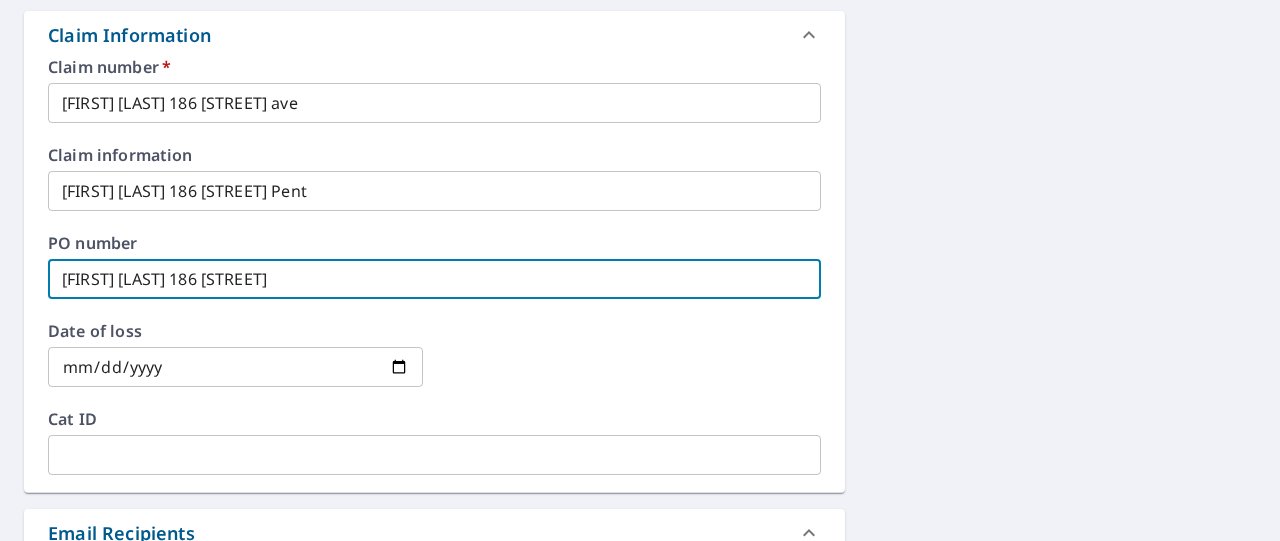 click at bounding box center [235, 367] 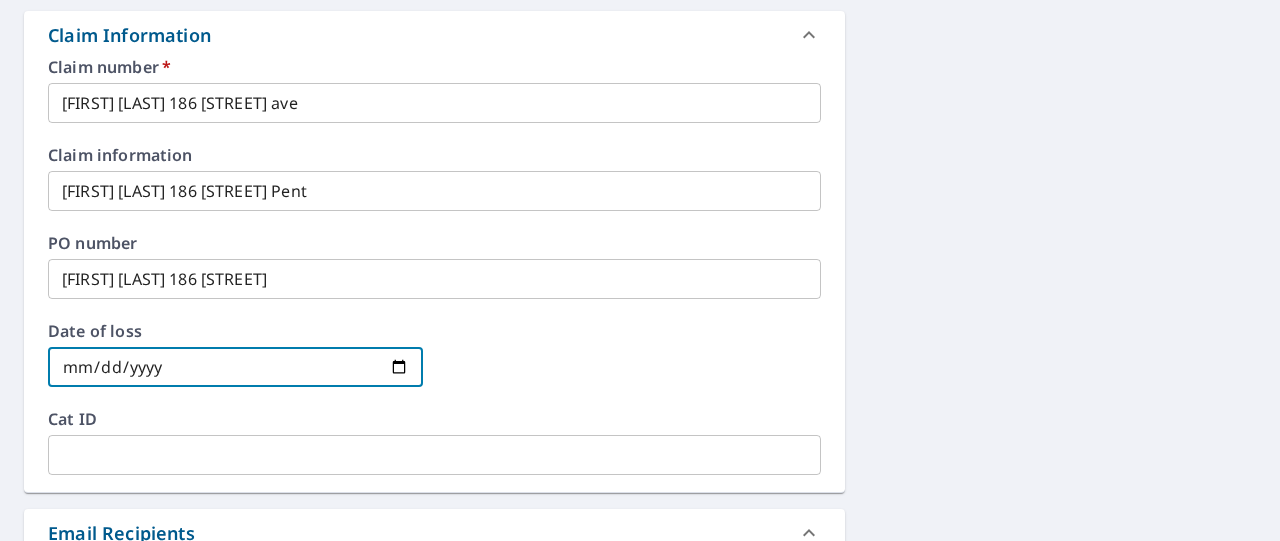 click at bounding box center (235, 367) 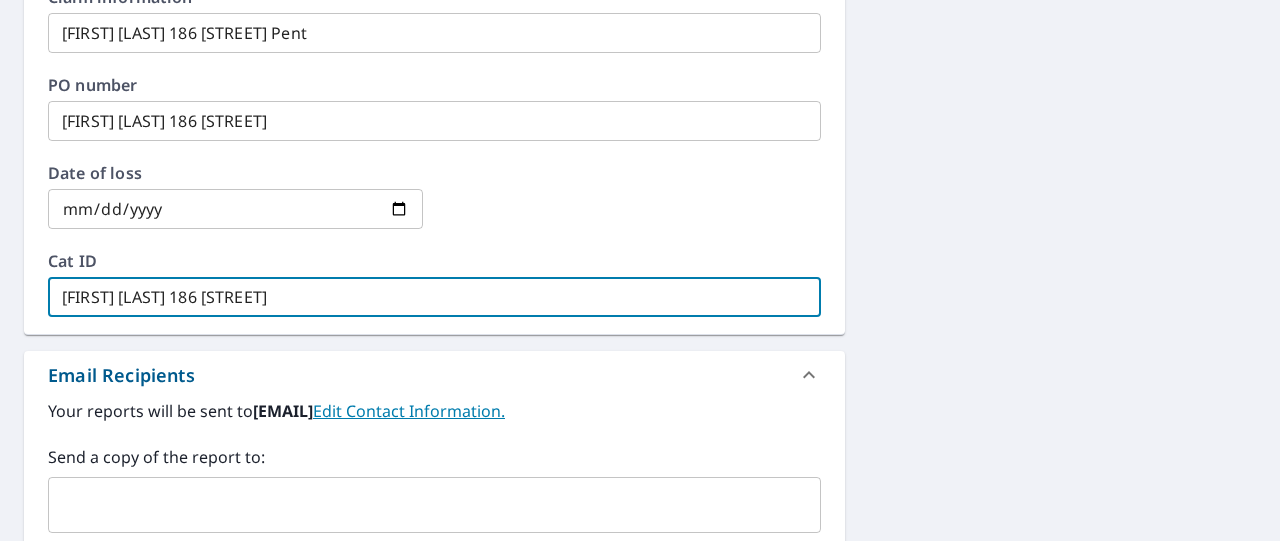 scroll, scrollTop: 956, scrollLeft: 0, axis: vertical 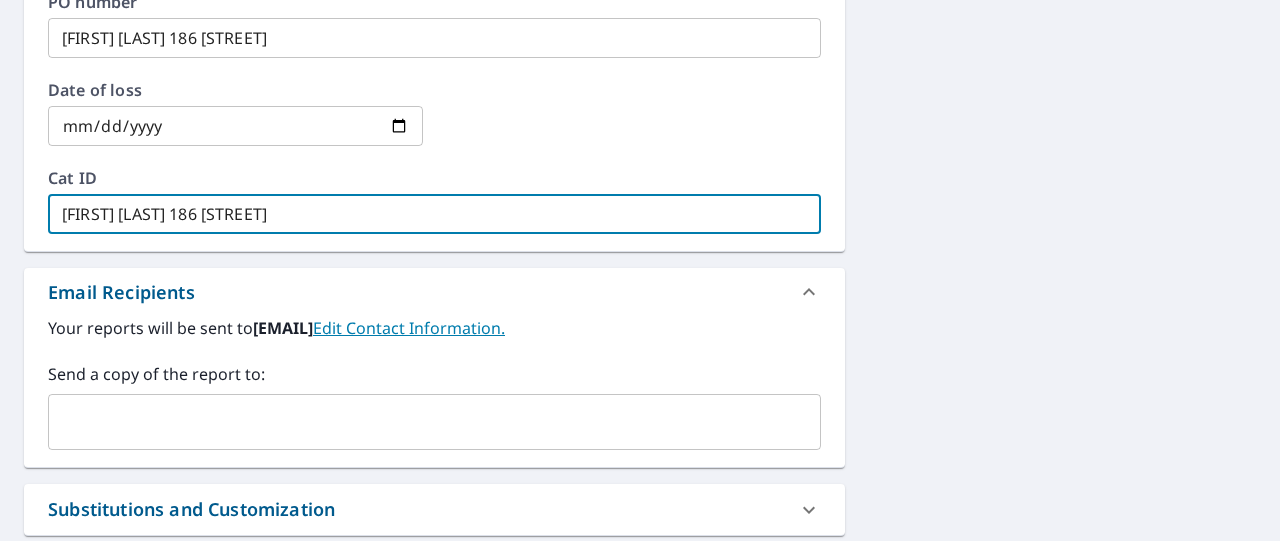 click at bounding box center (419, 422) 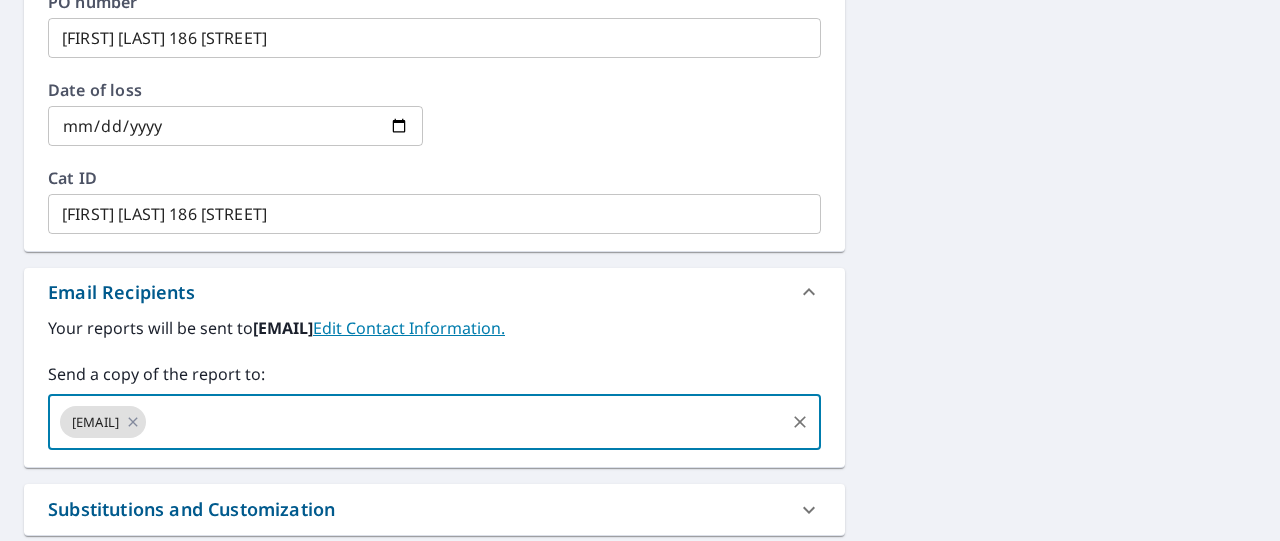 click at bounding box center [465, 422] 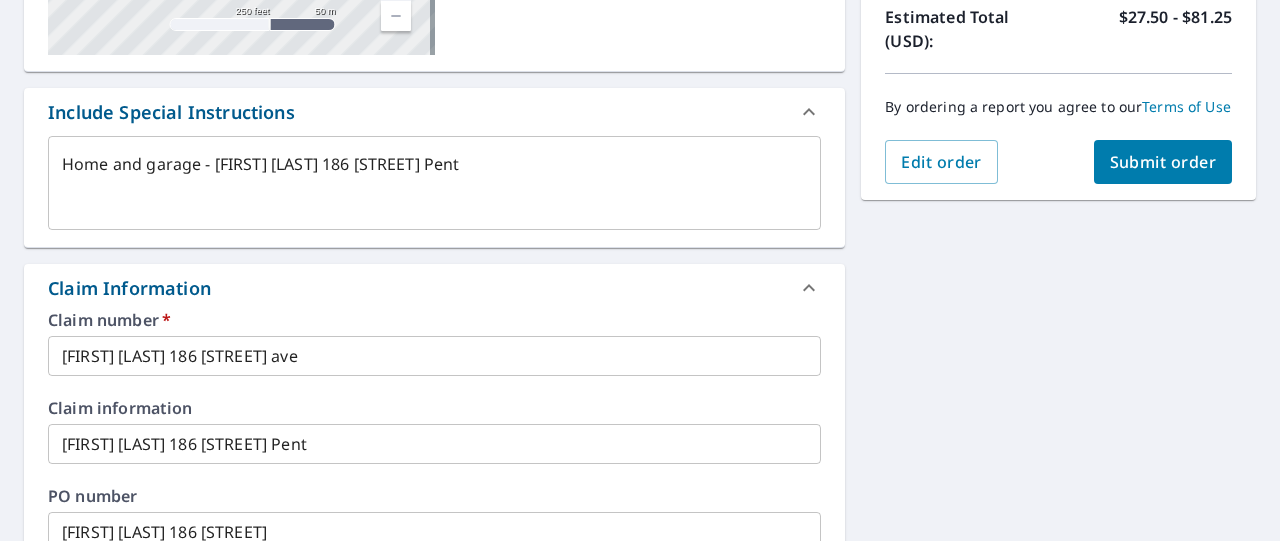 scroll, scrollTop: 459, scrollLeft: 0, axis: vertical 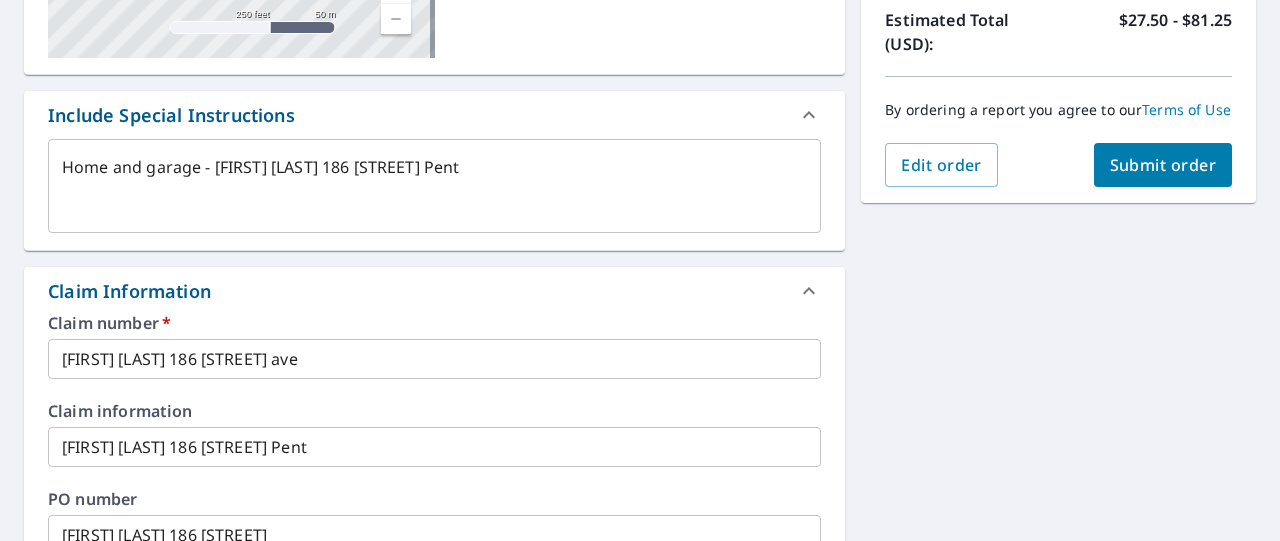 click on "Submit order" at bounding box center (1163, 165) 